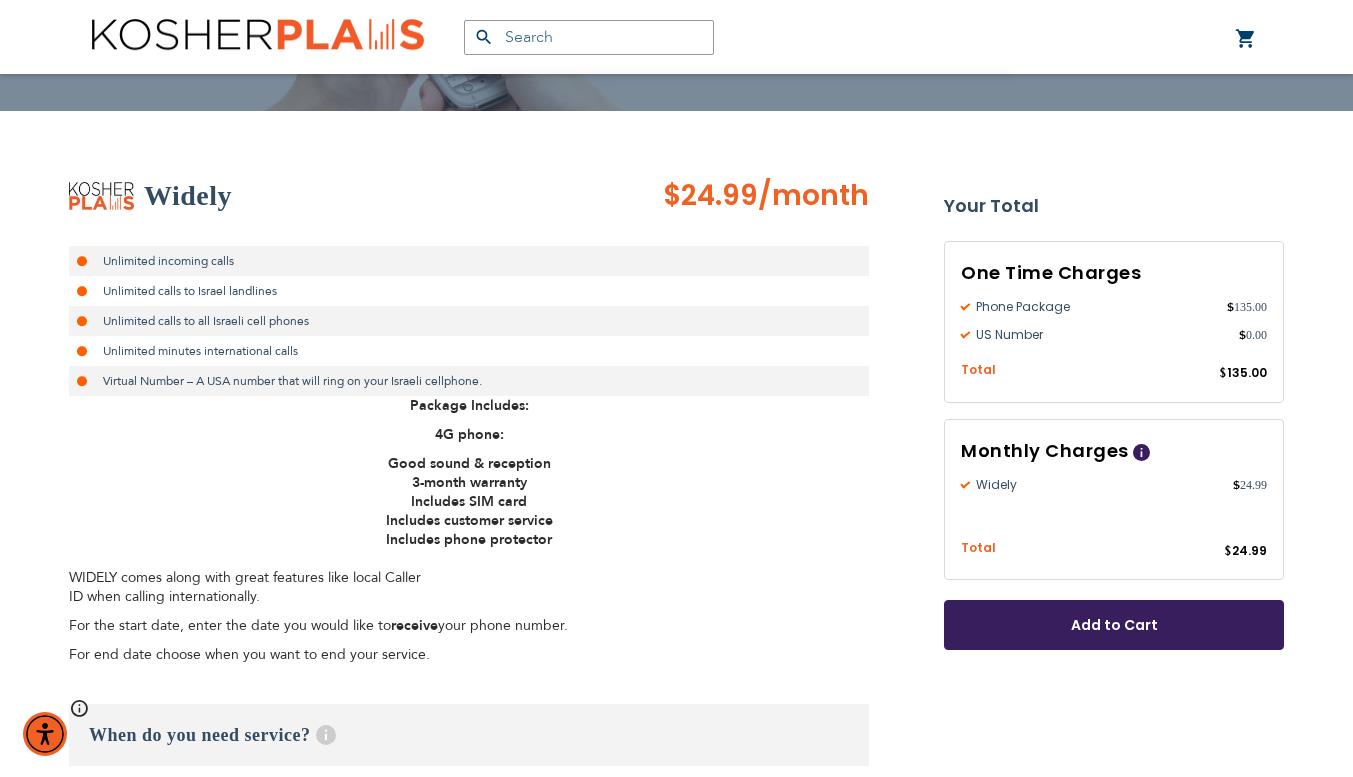 scroll, scrollTop: 264, scrollLeft: 0, axis: vertical 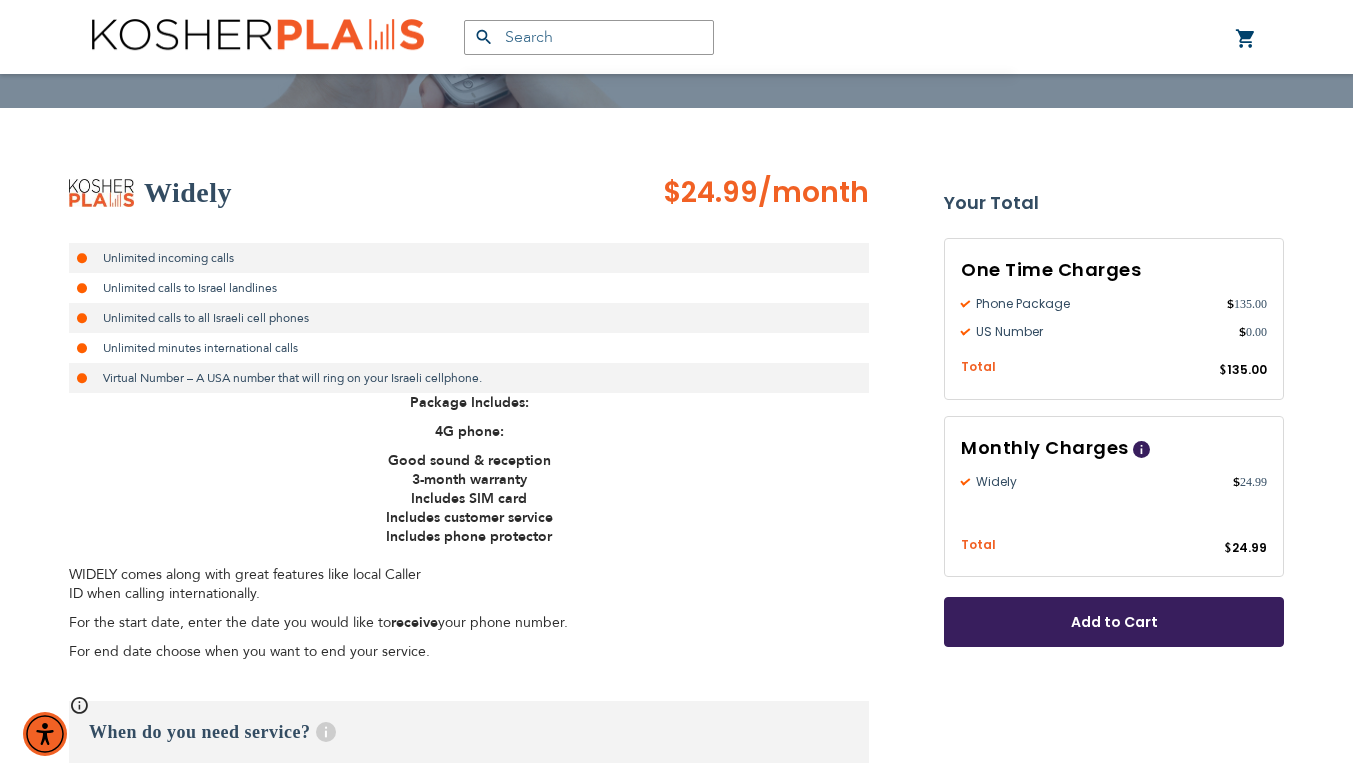 click on "$24.99" at bounding box center (710, 192) 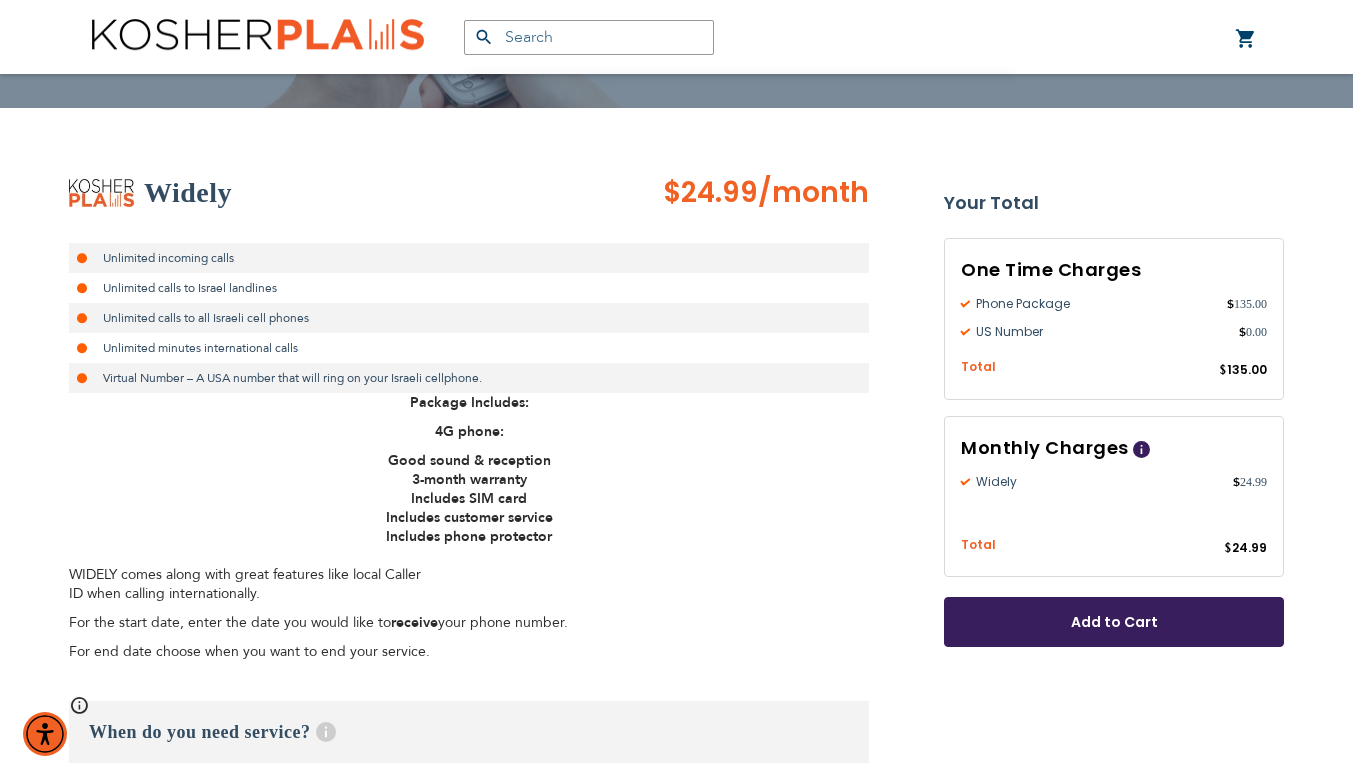 click on "Unlimited calls to all Israeli cell phones" at bounding box center (469, 318) 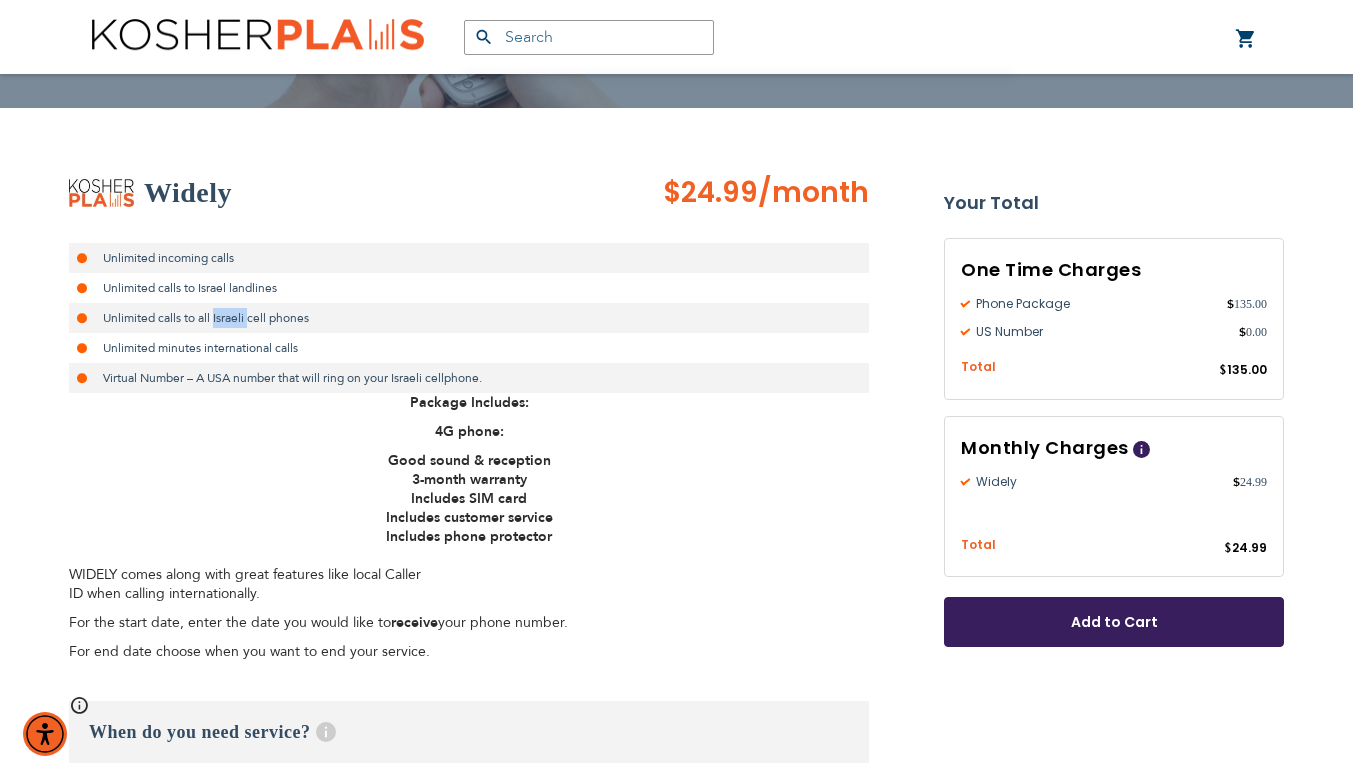 click on "Unlimited calls to all Israeli cell phones" at bounding box center [469, 318] 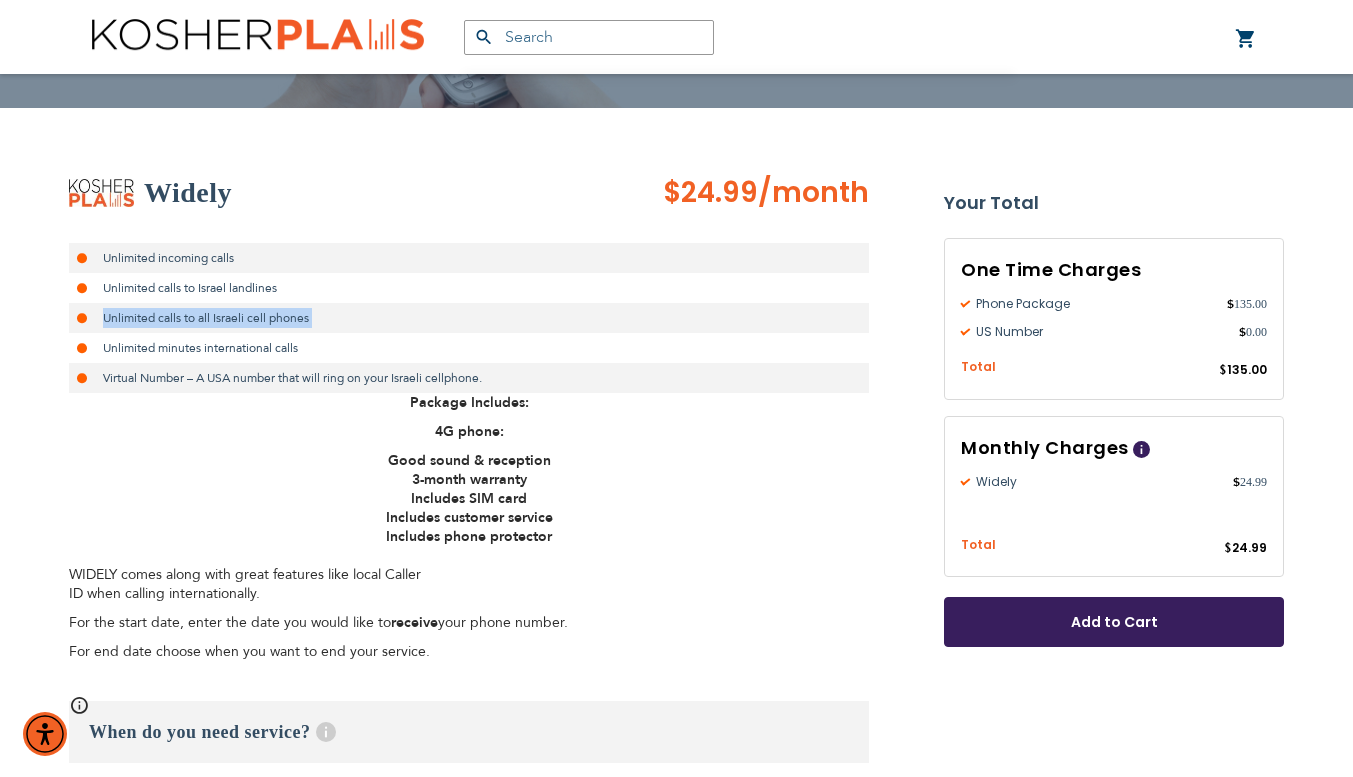 click on "Unlimited calls to all Israeli cell phones" at bounding box center [469, 318] 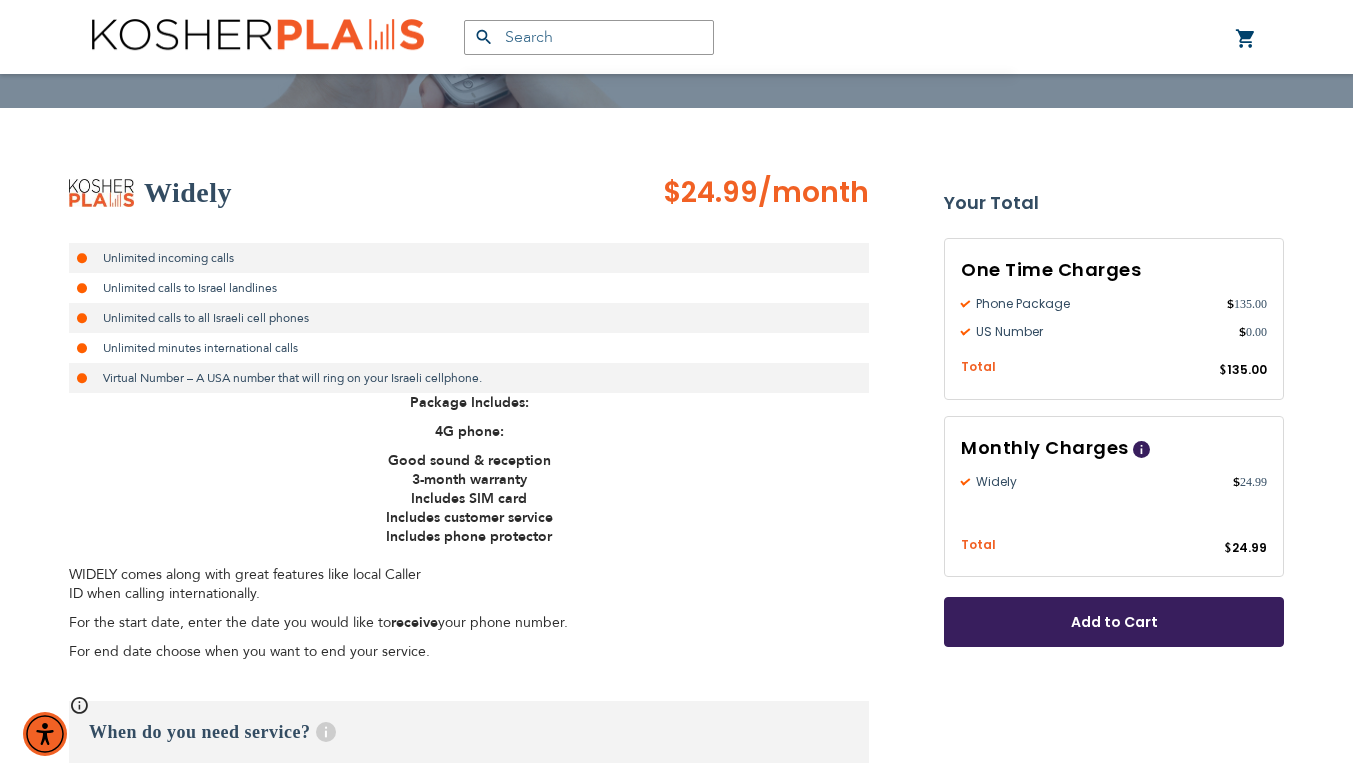 click on "Unlimited minutes international calls" at bounding box center (469, 348) 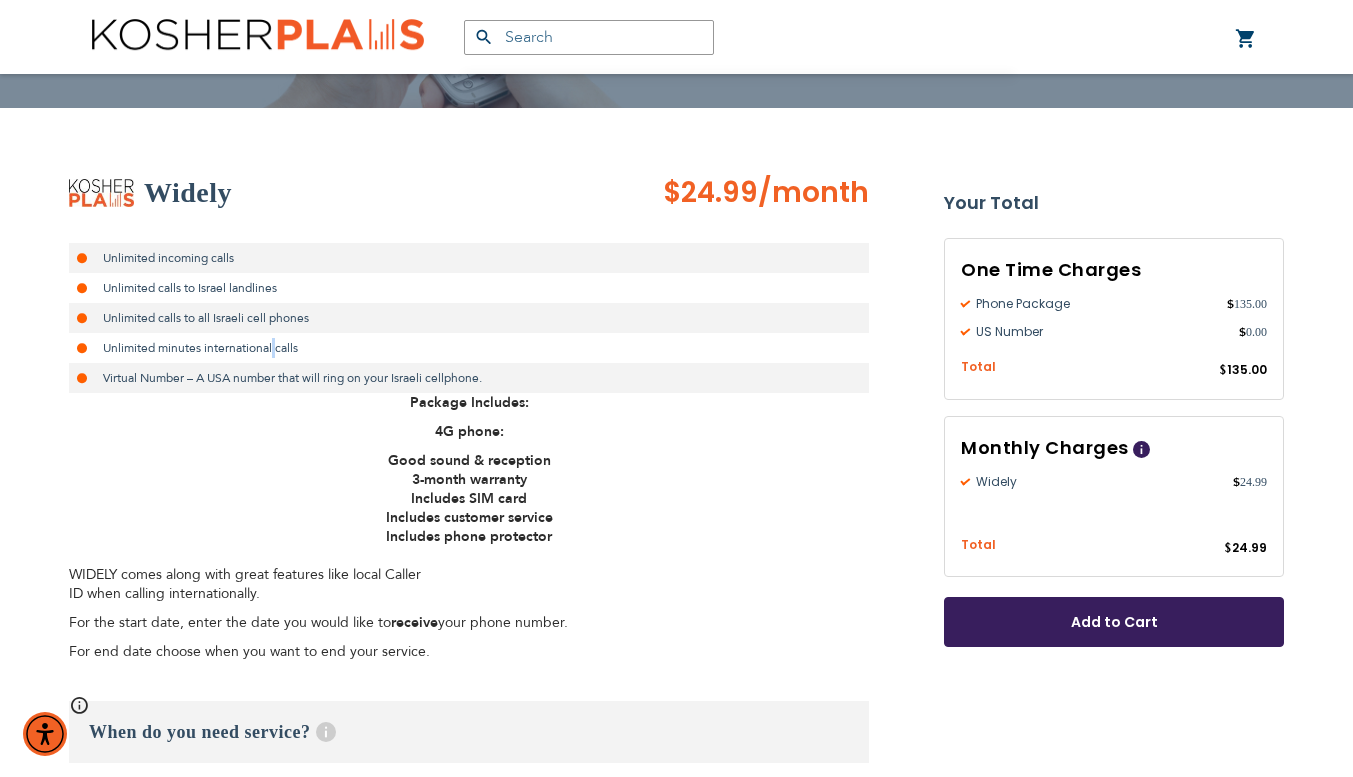 click on "Unlimited minutes international calls" at bounding box center [469, 348] 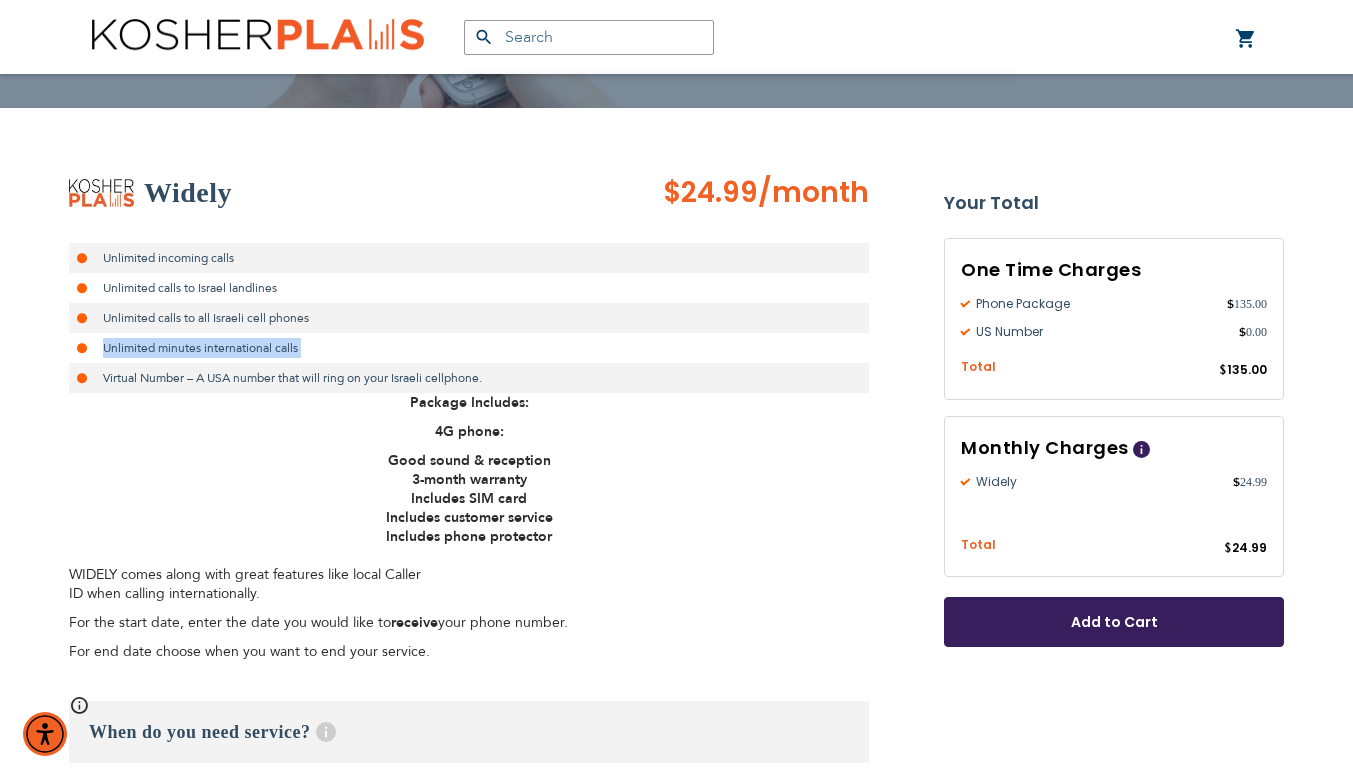 click on "Unlimited minutes international calls" at bounding box center [469, 348] 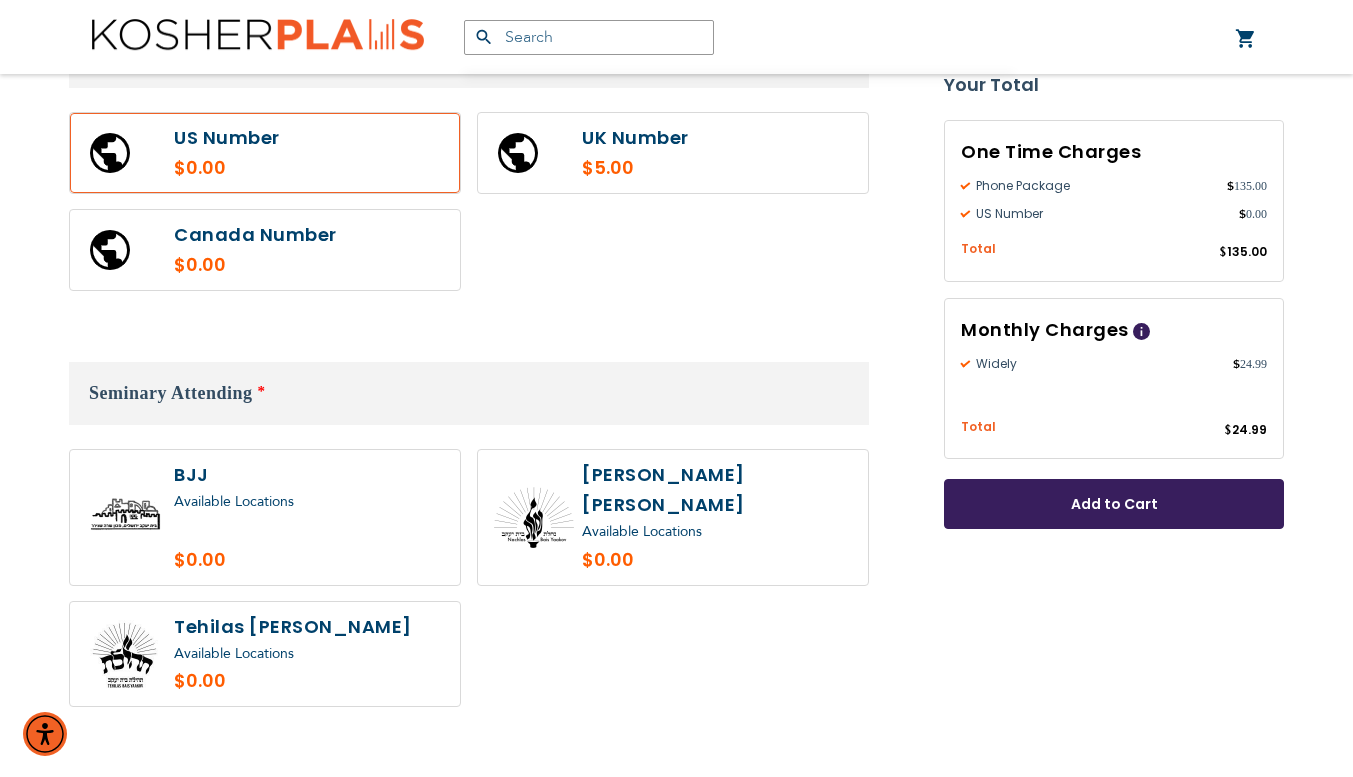 scroll, scrollTop: 1341, scrollLeft: 0, axis: vertical 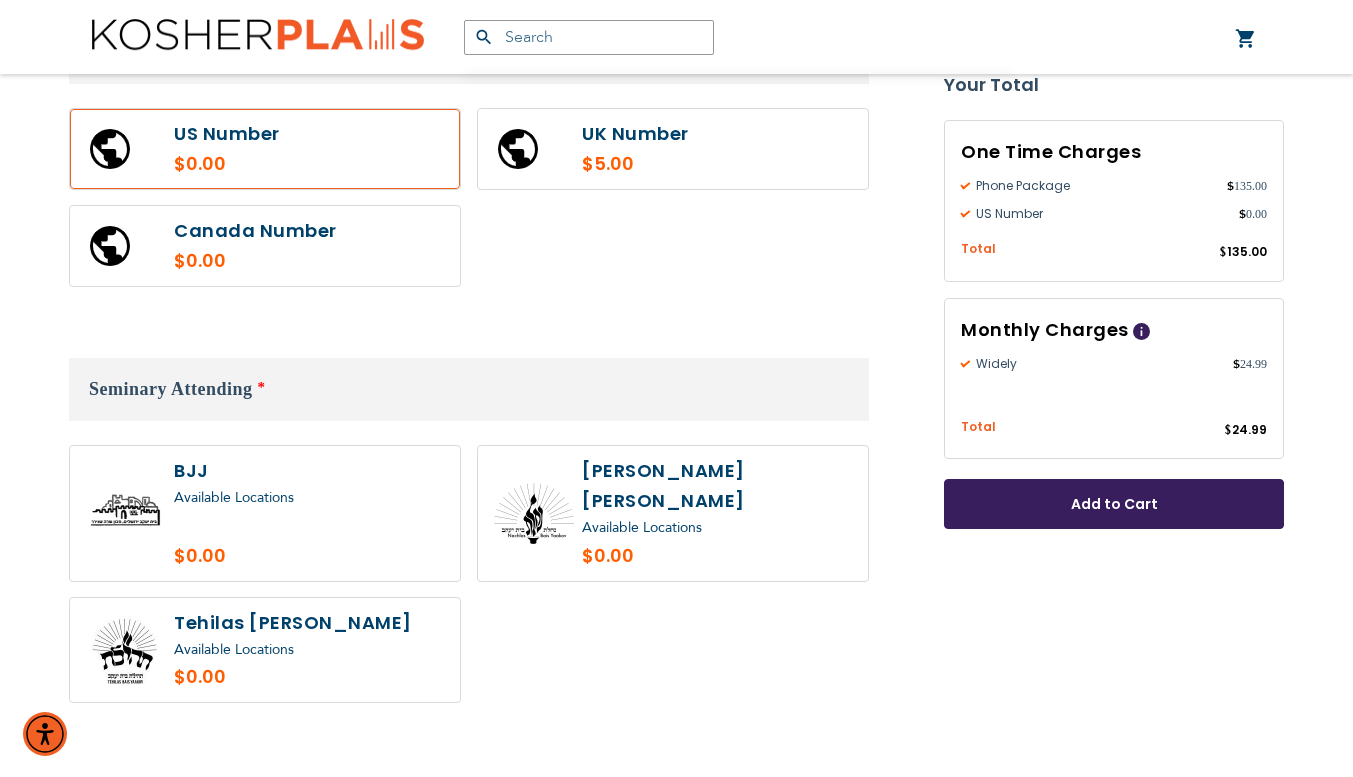 click at bounding box center (265, 246) 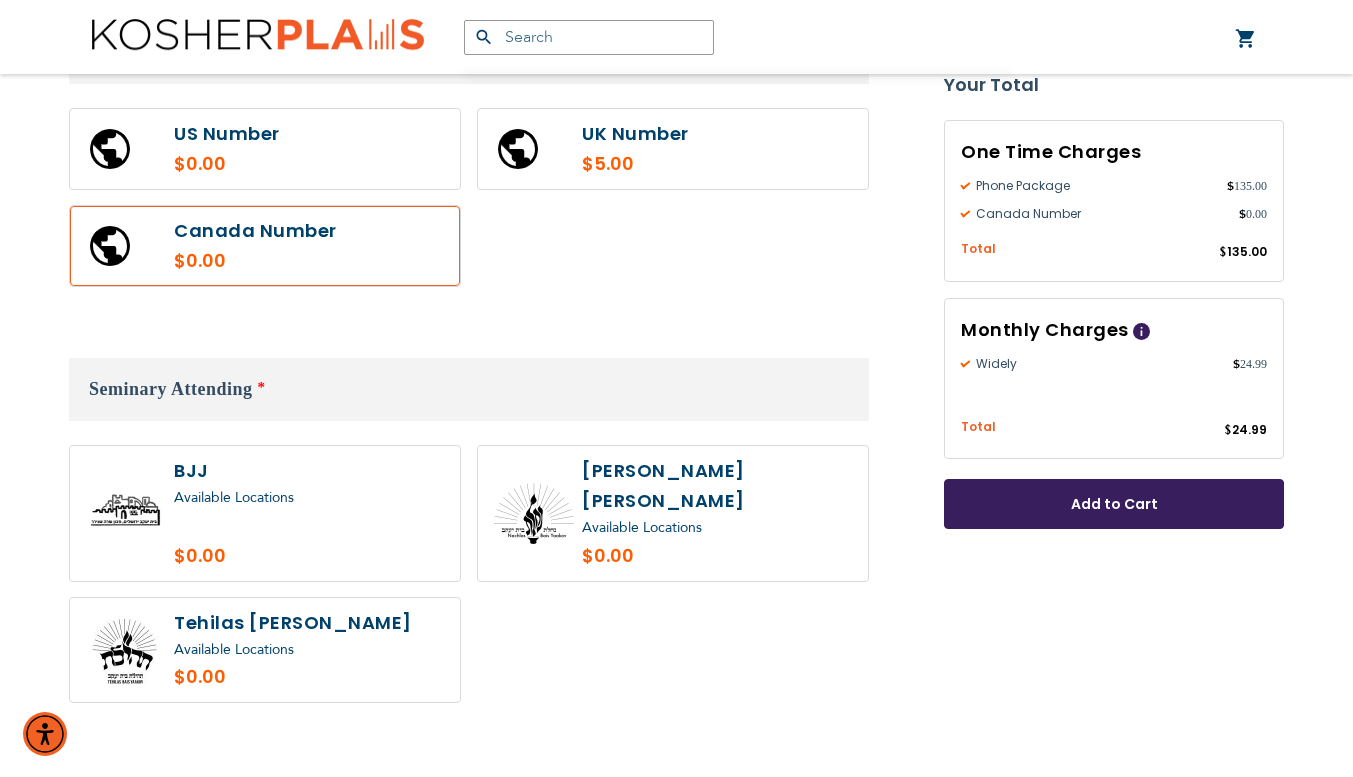 click at bounding box center [265, 149] 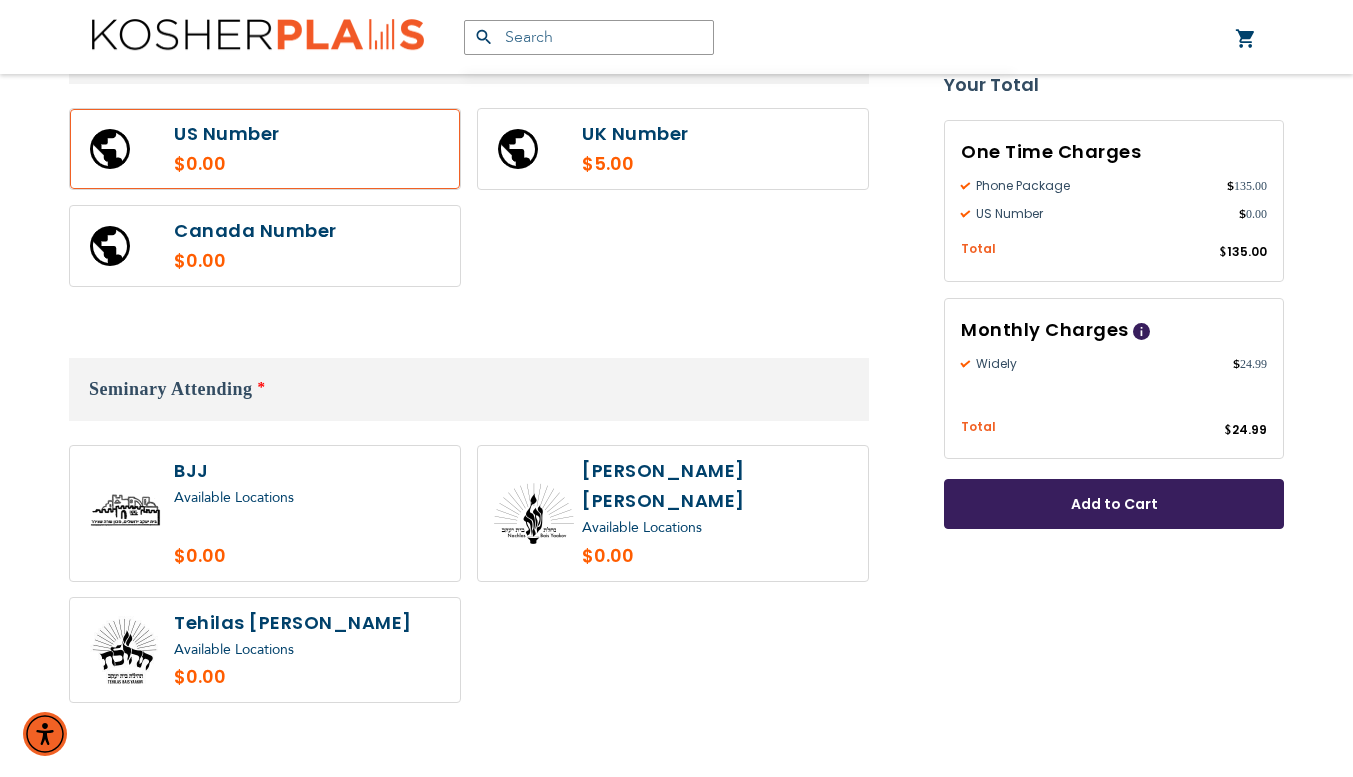 click at bounding box center (265, 246) 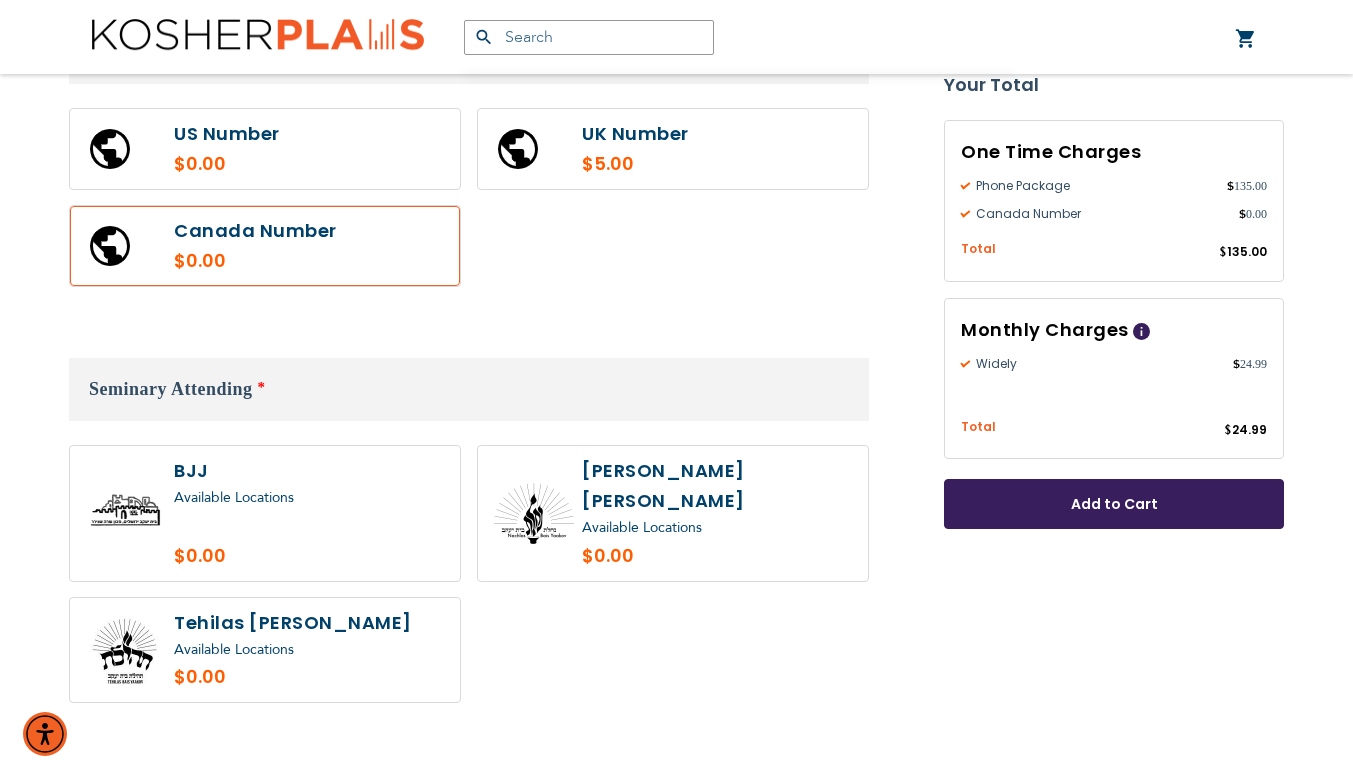 click at bounding box center (265, 149) 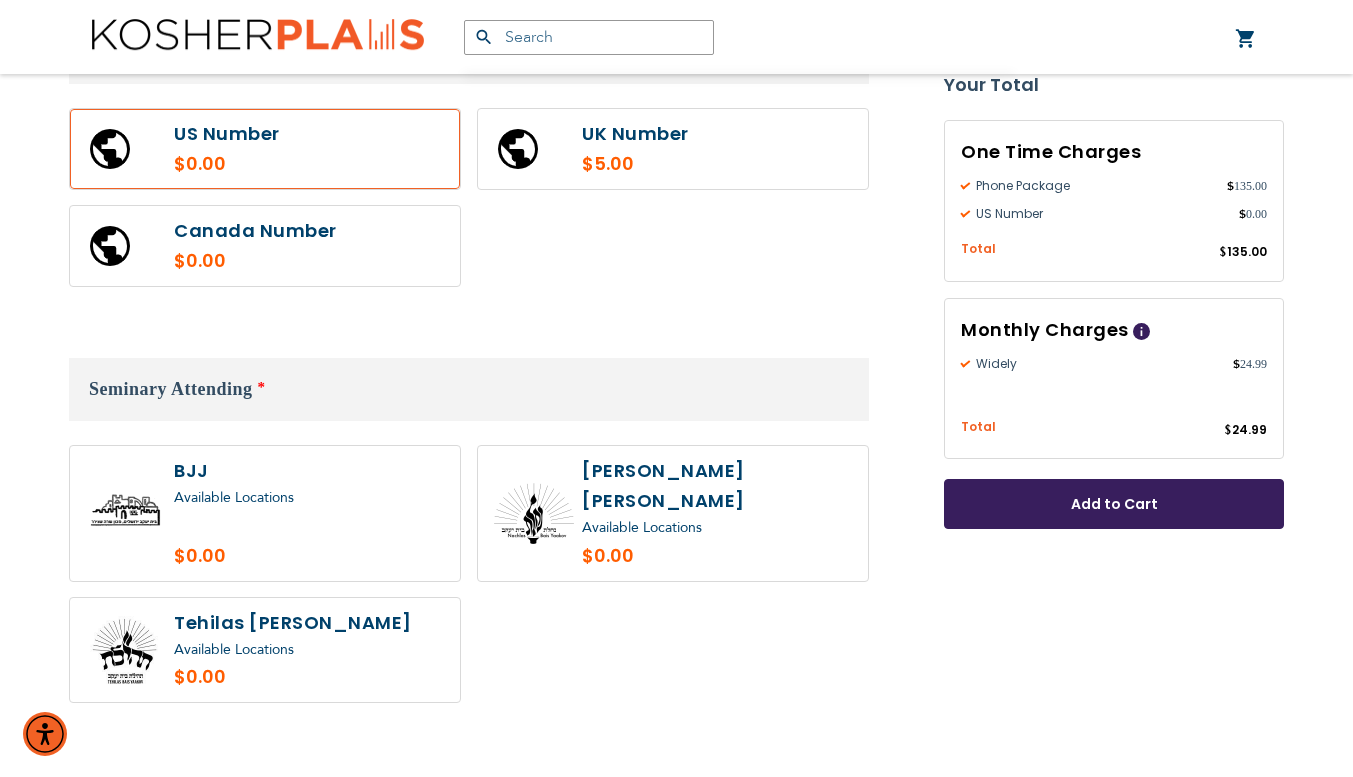 click at bounding box center (265, 149) 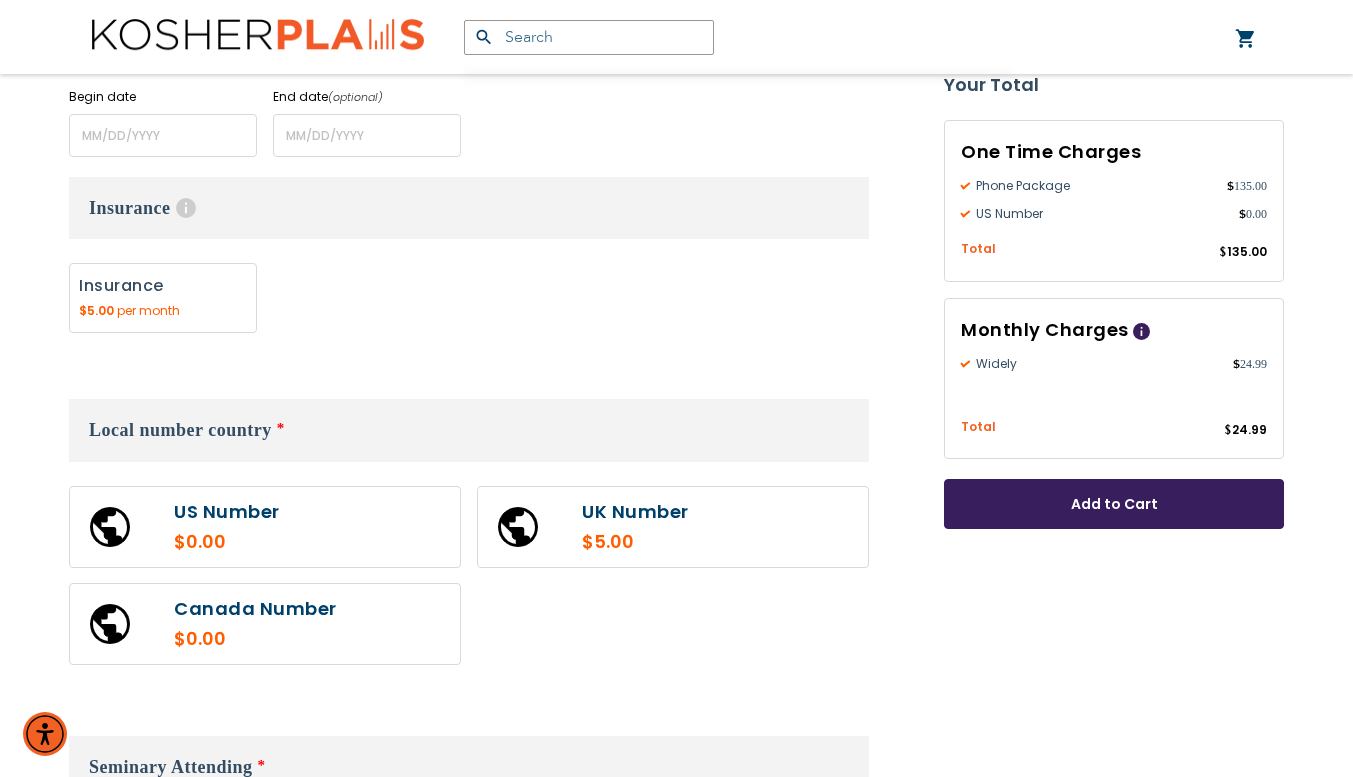 scroll, scrollTop: 959, scrollLeft: 0, axis: vertical 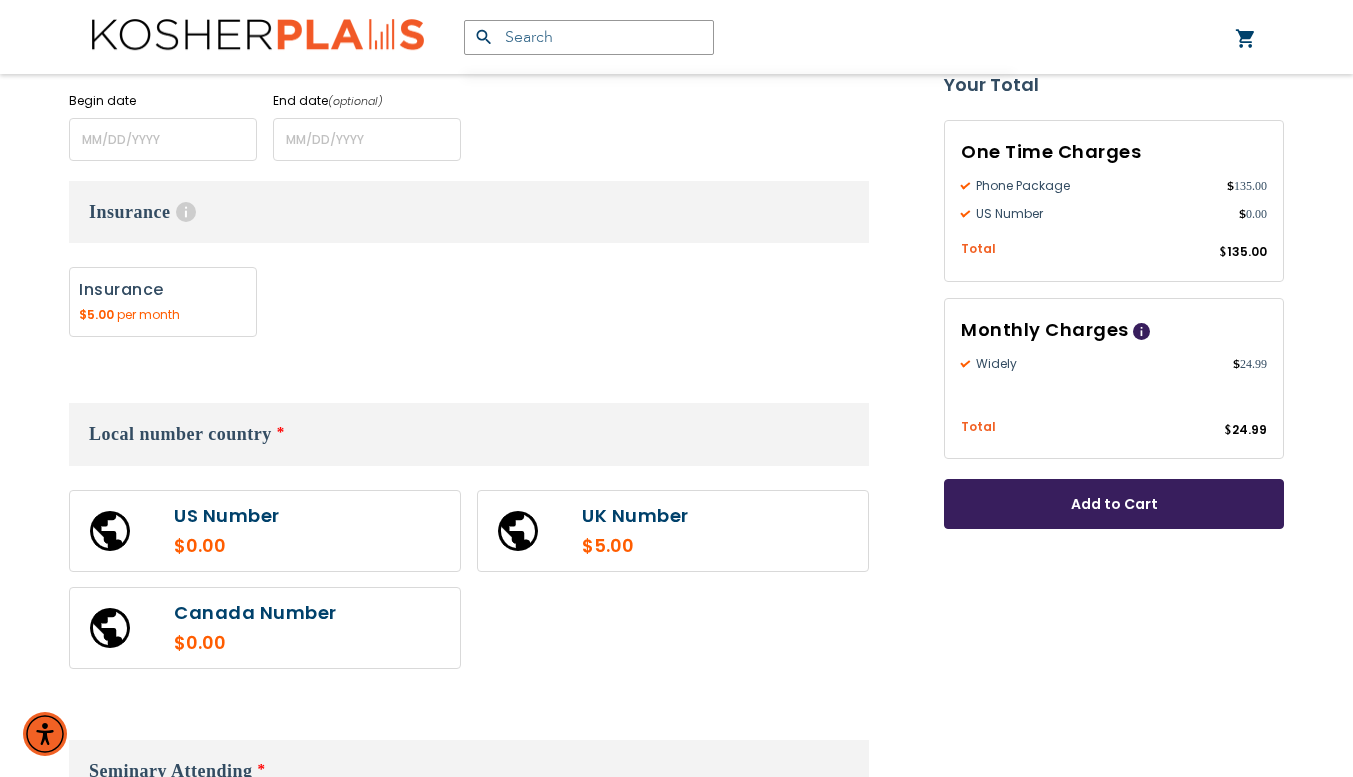 click at bounding box center (265, 531) 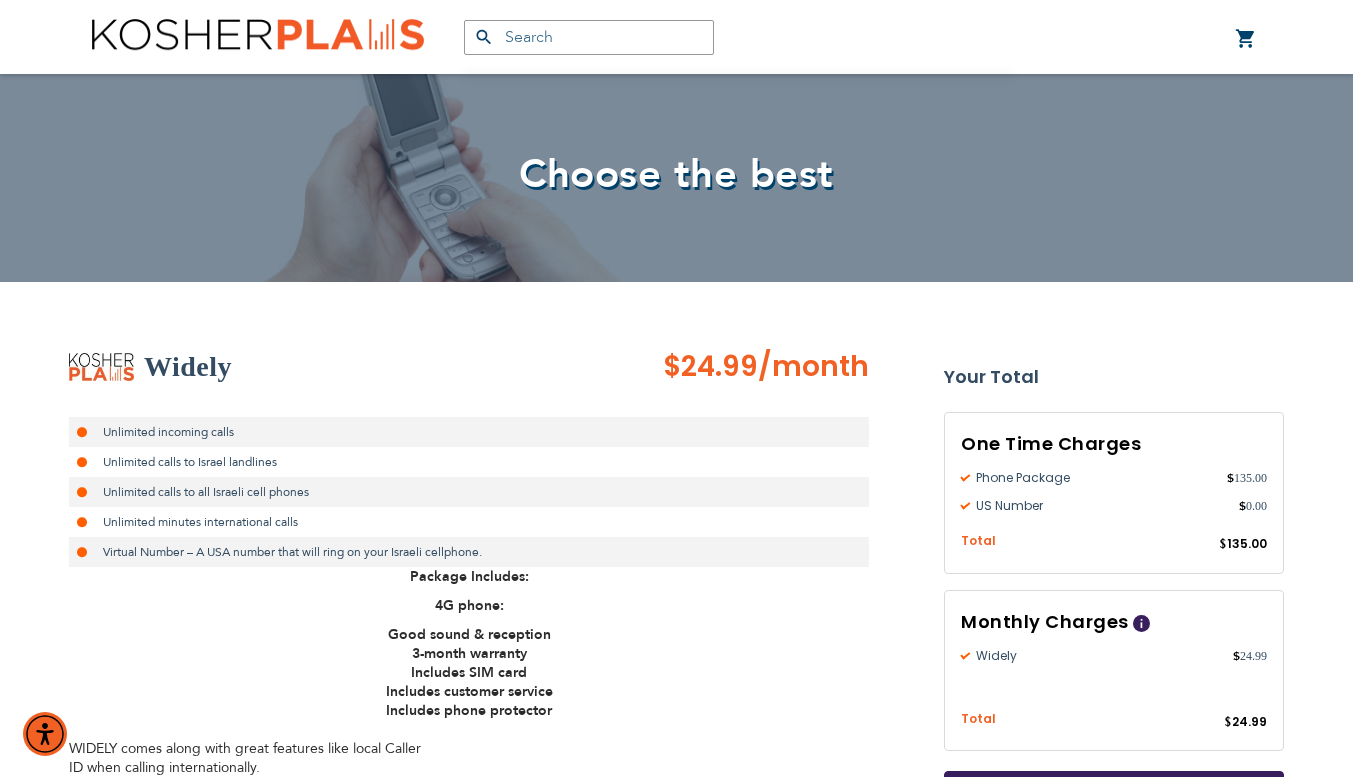 scroll, scrollTop: 0, scrollLeft: 0, axis: both 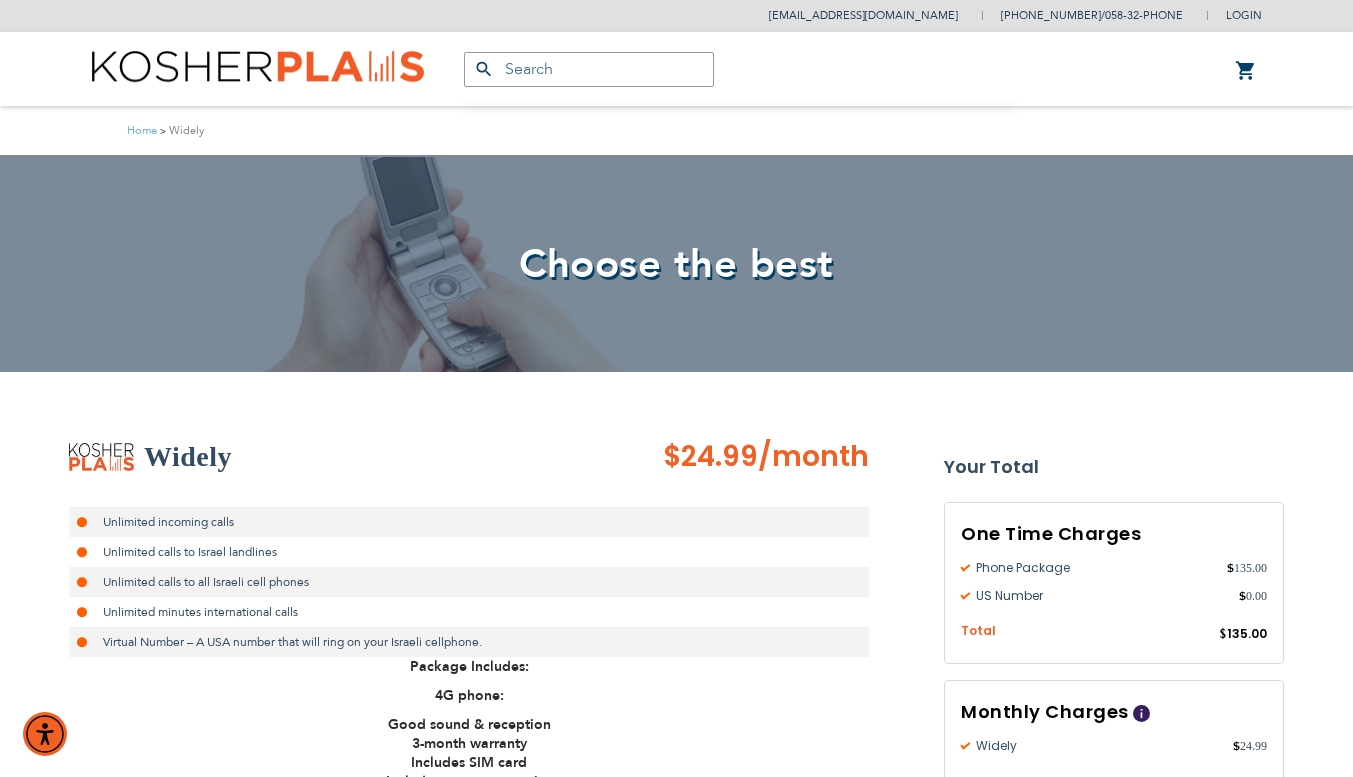 click on "Unlimited minutes international calls" at bounding box center [469, 612] 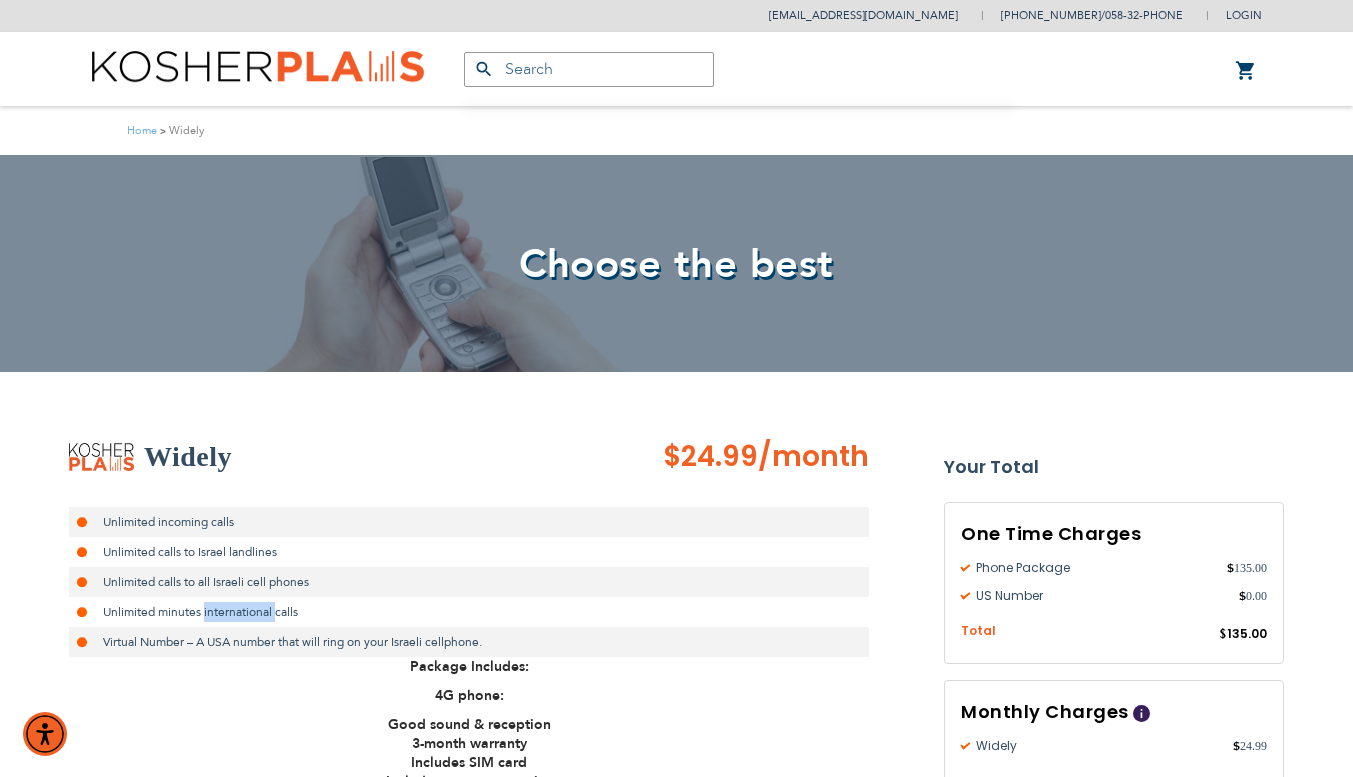 click on "Unlimited minutes international calls" at bounding box center (469, 612) 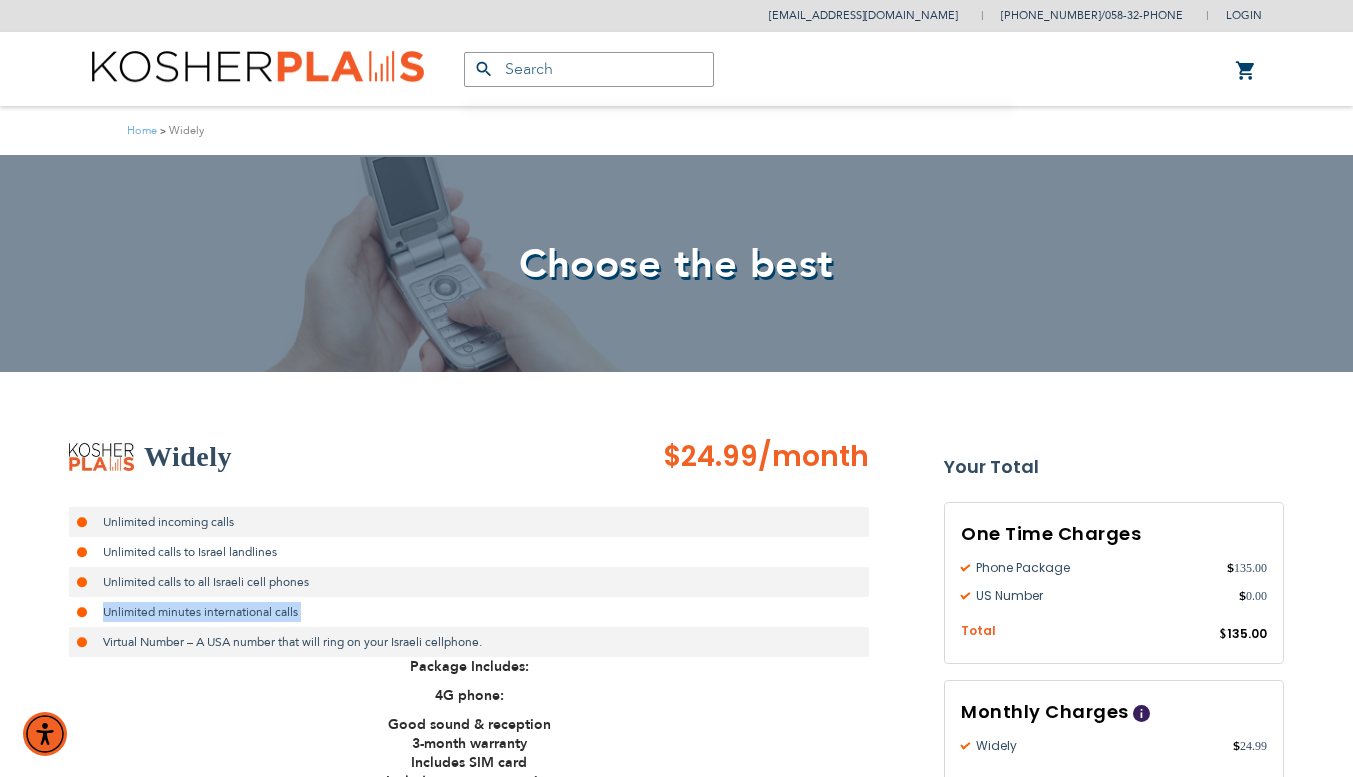 click on "Unlimited minutes international calls" at bounding box center [469, 612] 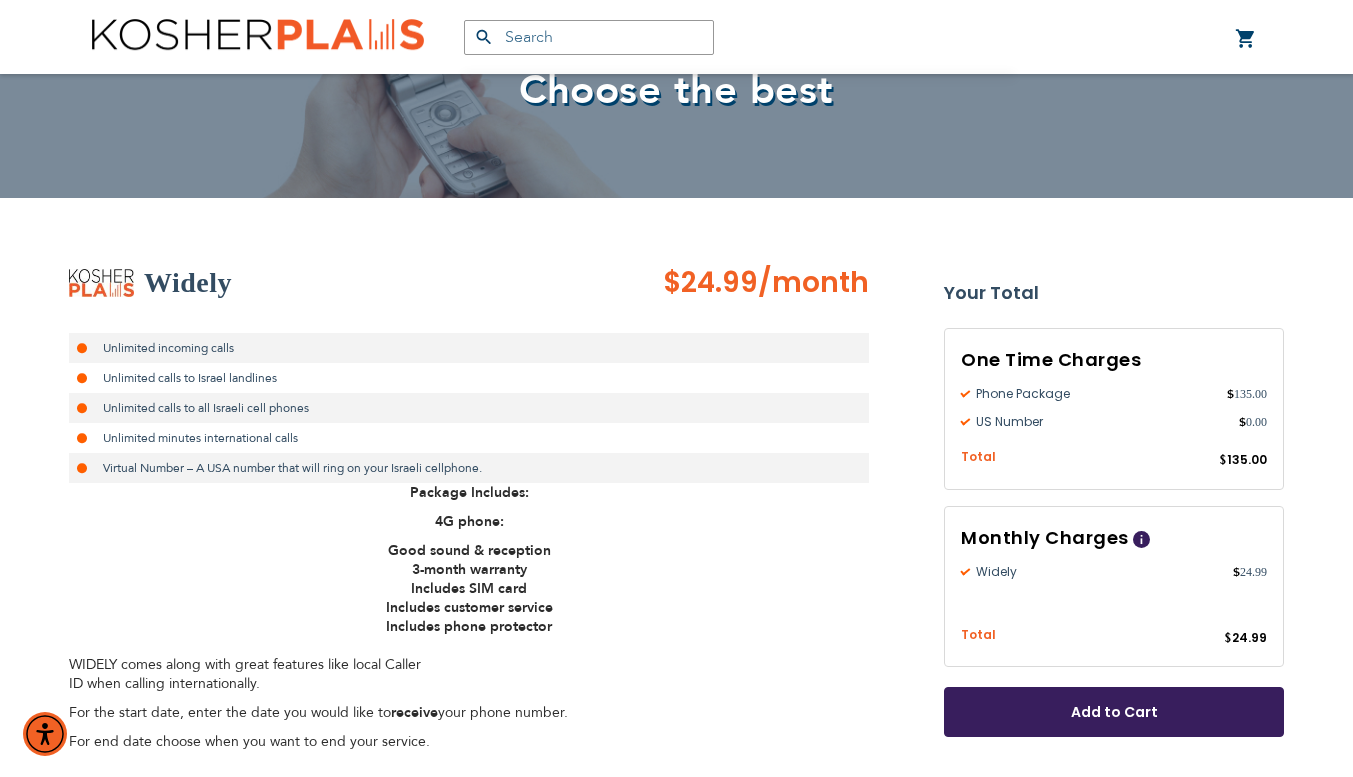 click on "Virtual Number – A USA number that will ring on your Israeli cellphone." at bounding box center (469, 468) 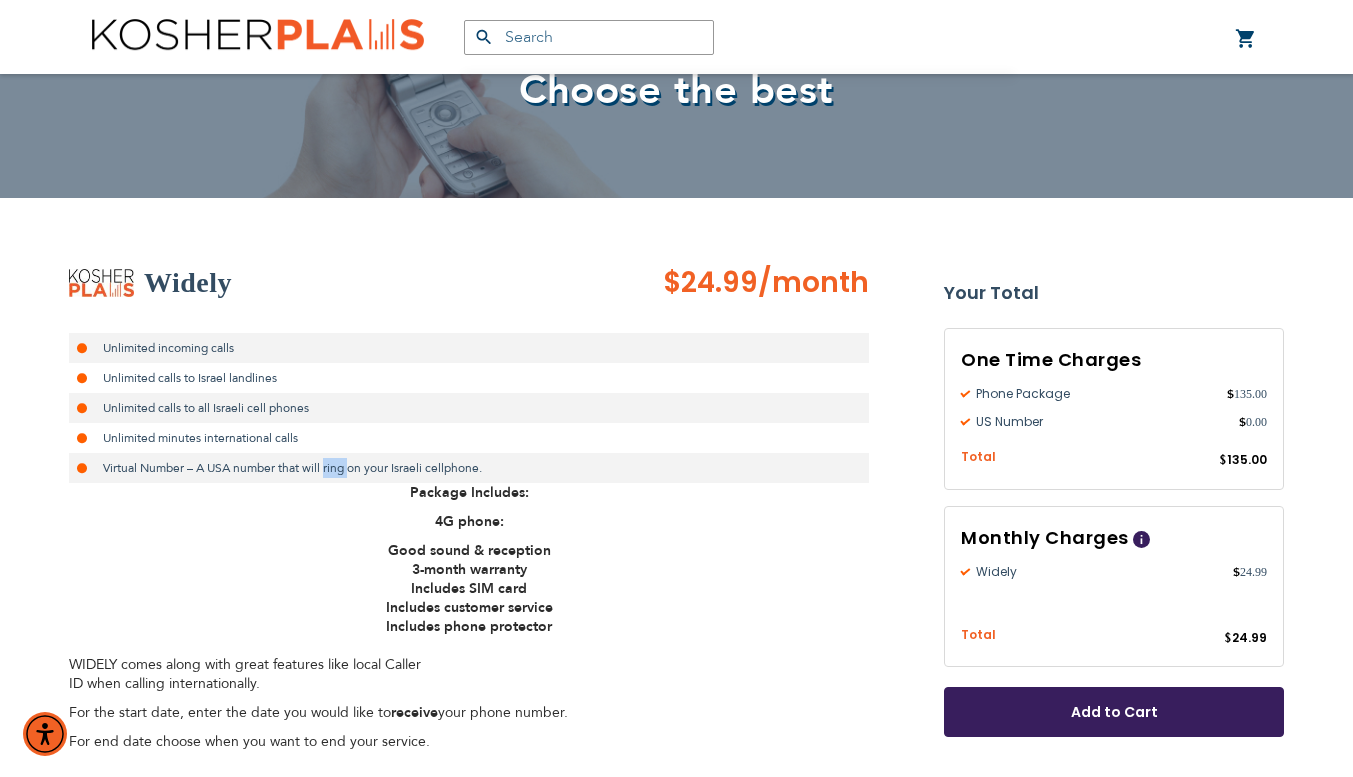 click on "Virtual Number – A USA number that will ring on your Israeli cellphone." at bounding box center (469, 468) 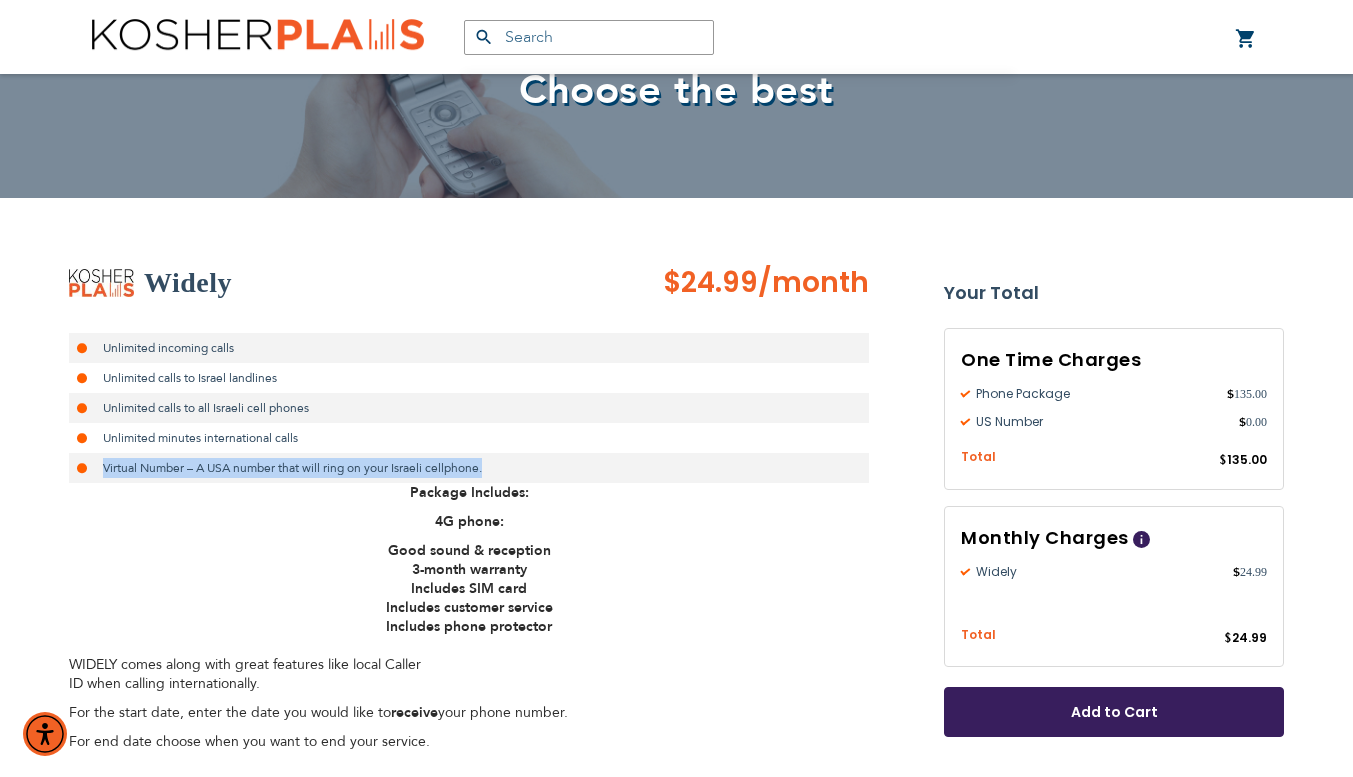 click on "Virtual Number – A USA number that will ring on your Israeli cellphone." at bounding box center (469, 468) 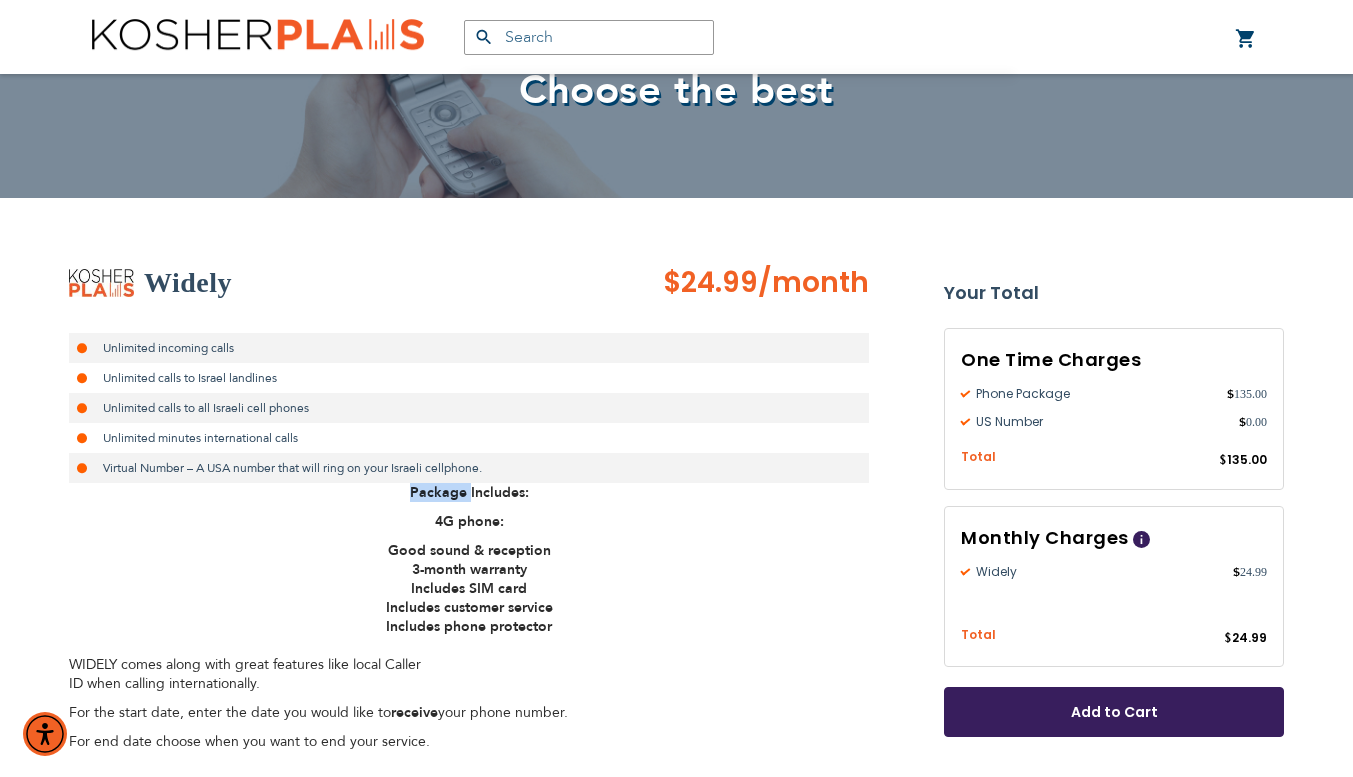 click on "Package Includes:" at bounding box center (469, 492) 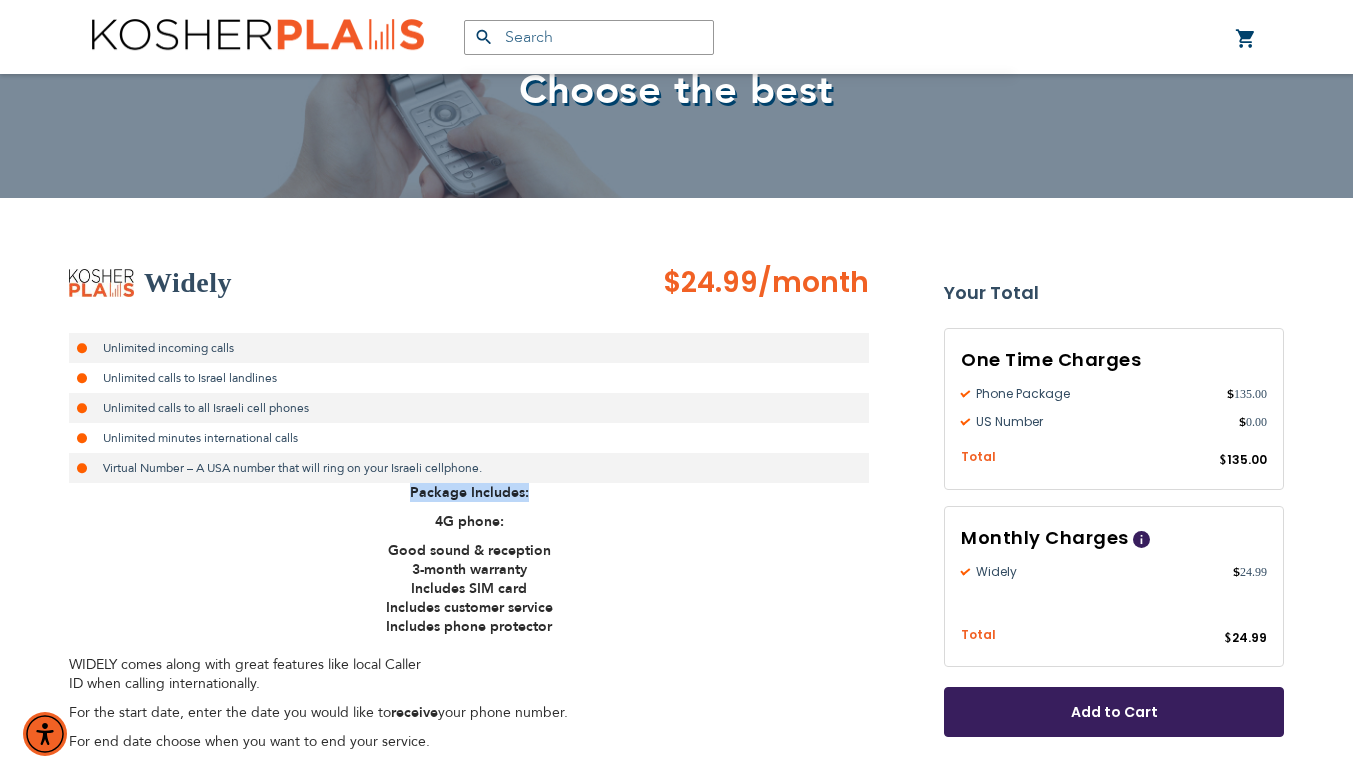 click on "Package Includes:" at bounding box center (469, 492) 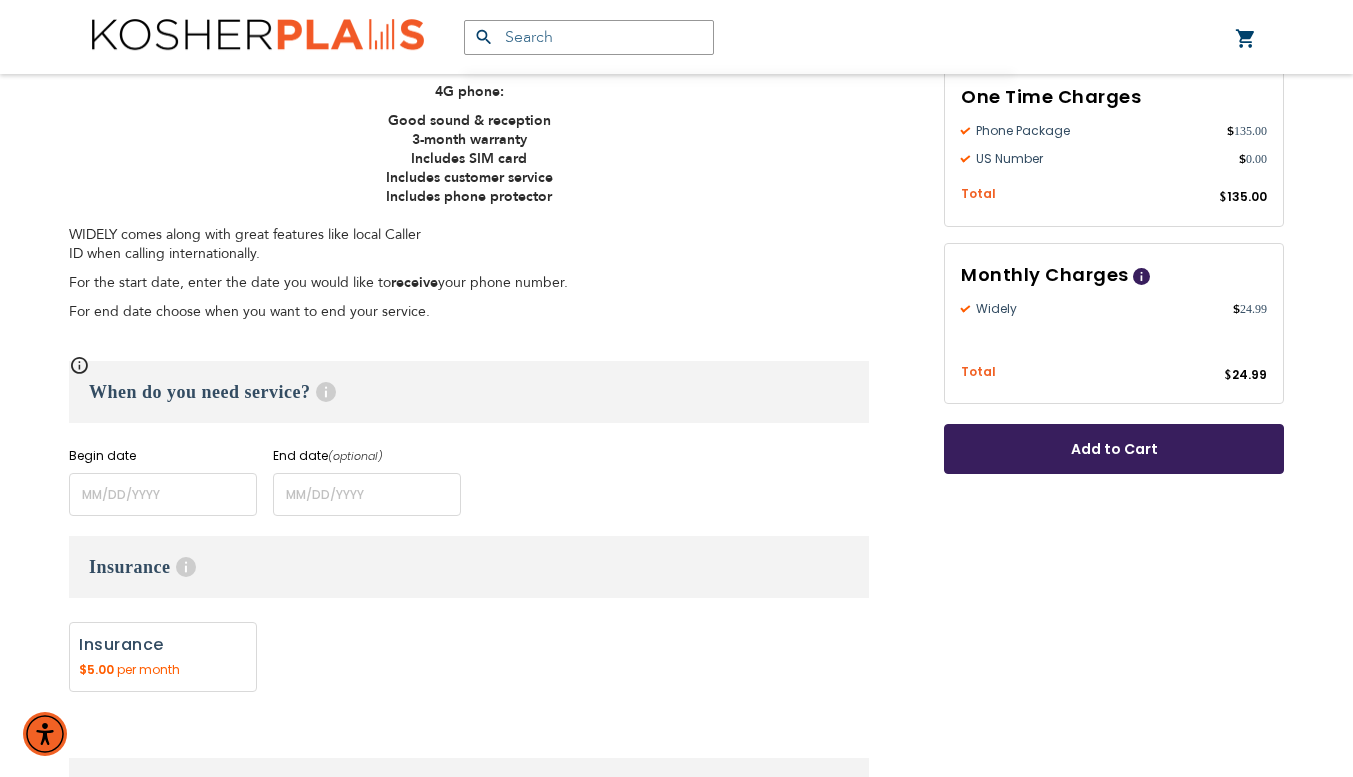 scroll, scrollTop: 663, scrollLeft: 0, axis: vertical 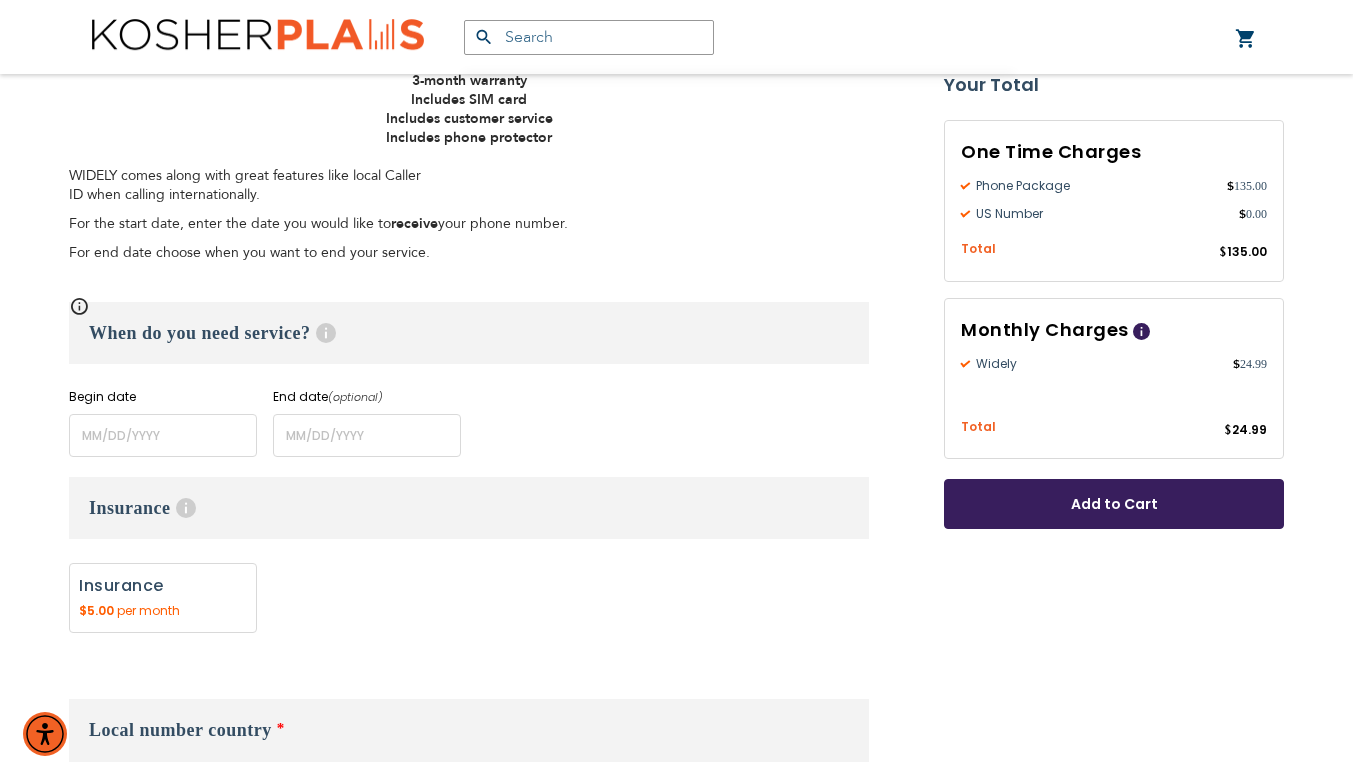 click on "WIDELY comes along with great features like local Caller ID when calling internationally." at bounding box center [469, 175] 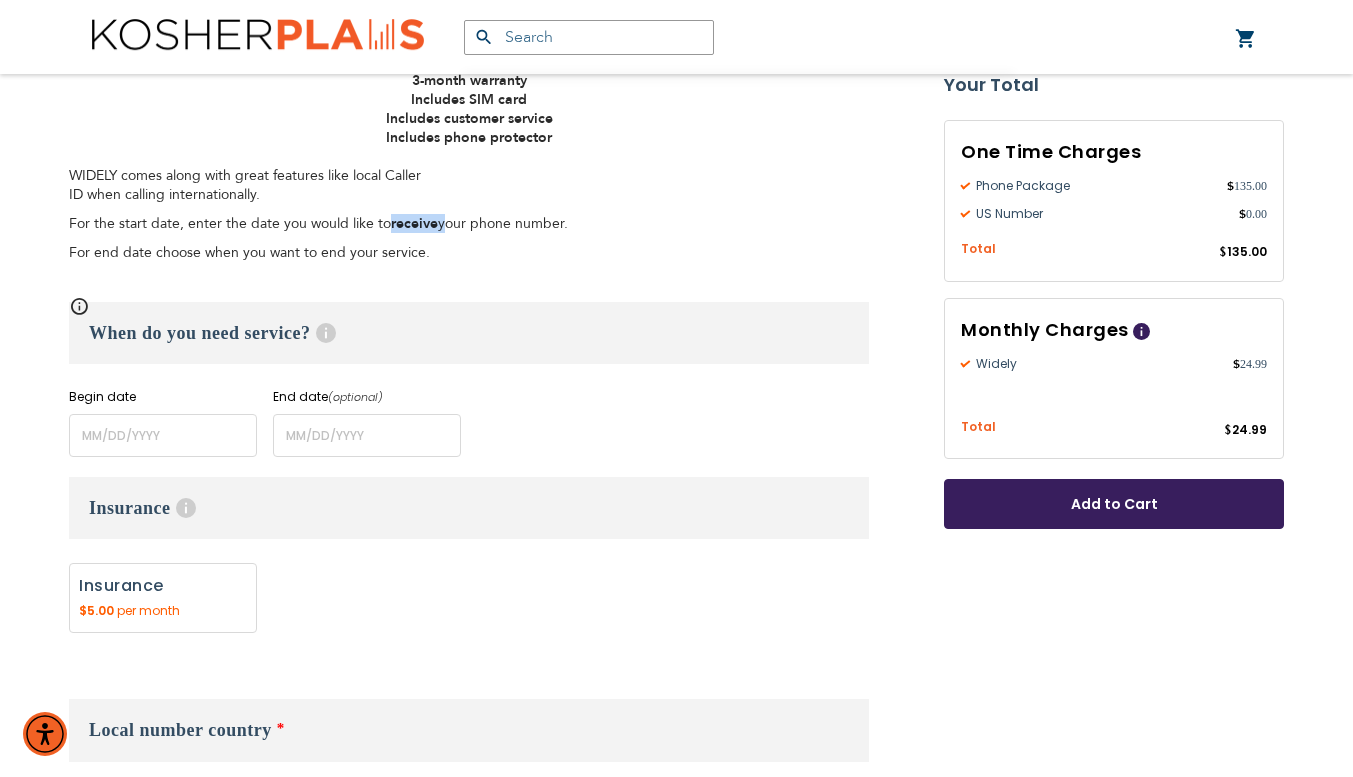 click on "receive" at bounding box center [414, 223] 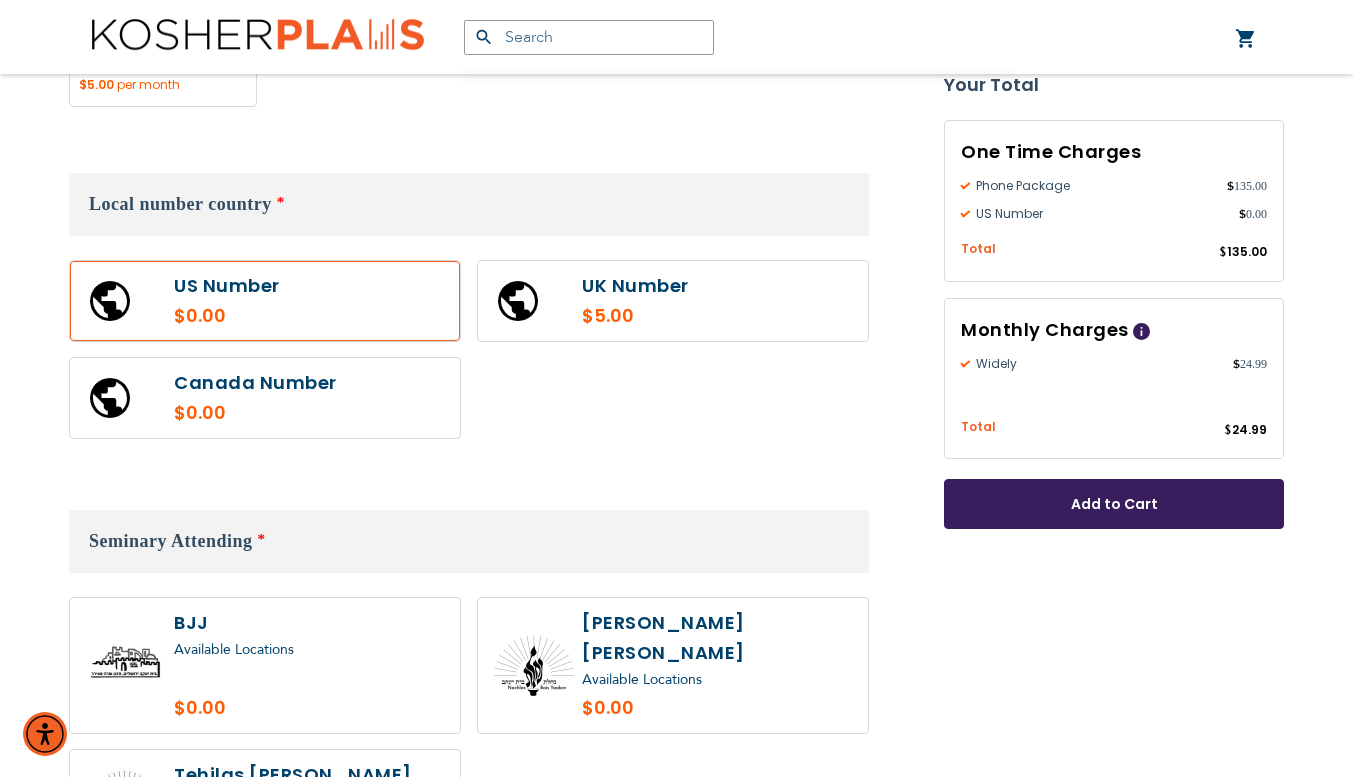 scroll, scrollTop: 1407, scrollLeft: 0, axis: vertical 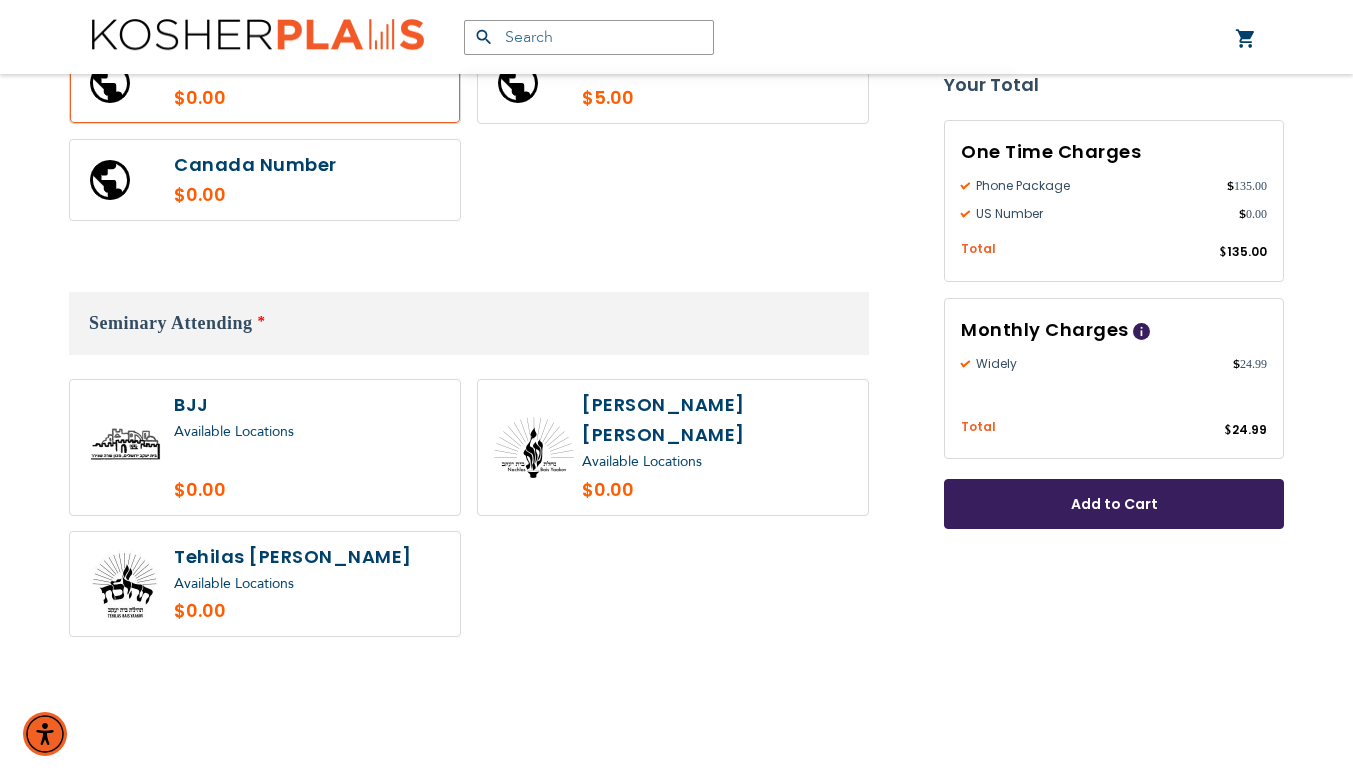 click on "Available Locations" at bounding box center (234, 431) 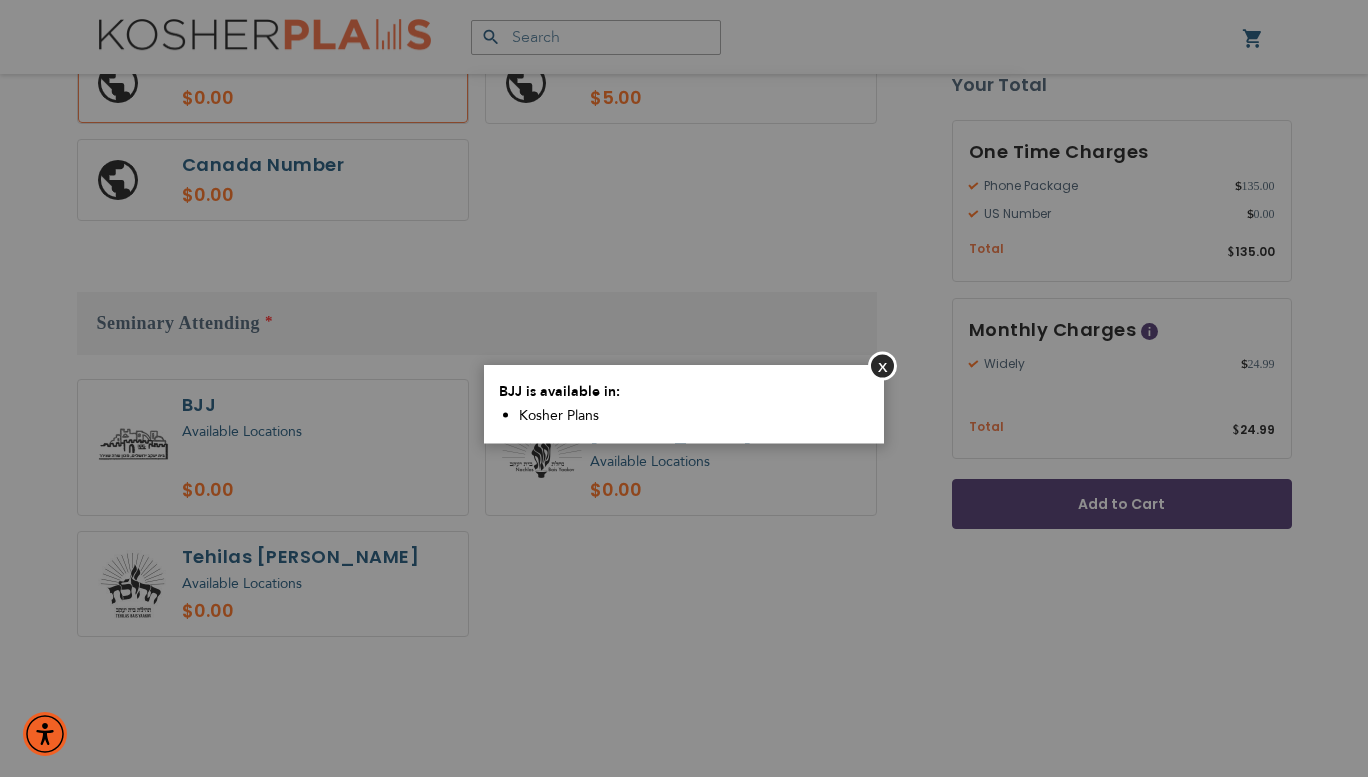 click on "Close
BJJ is available in: Kosher Plans" at bounding box center (684, 388) 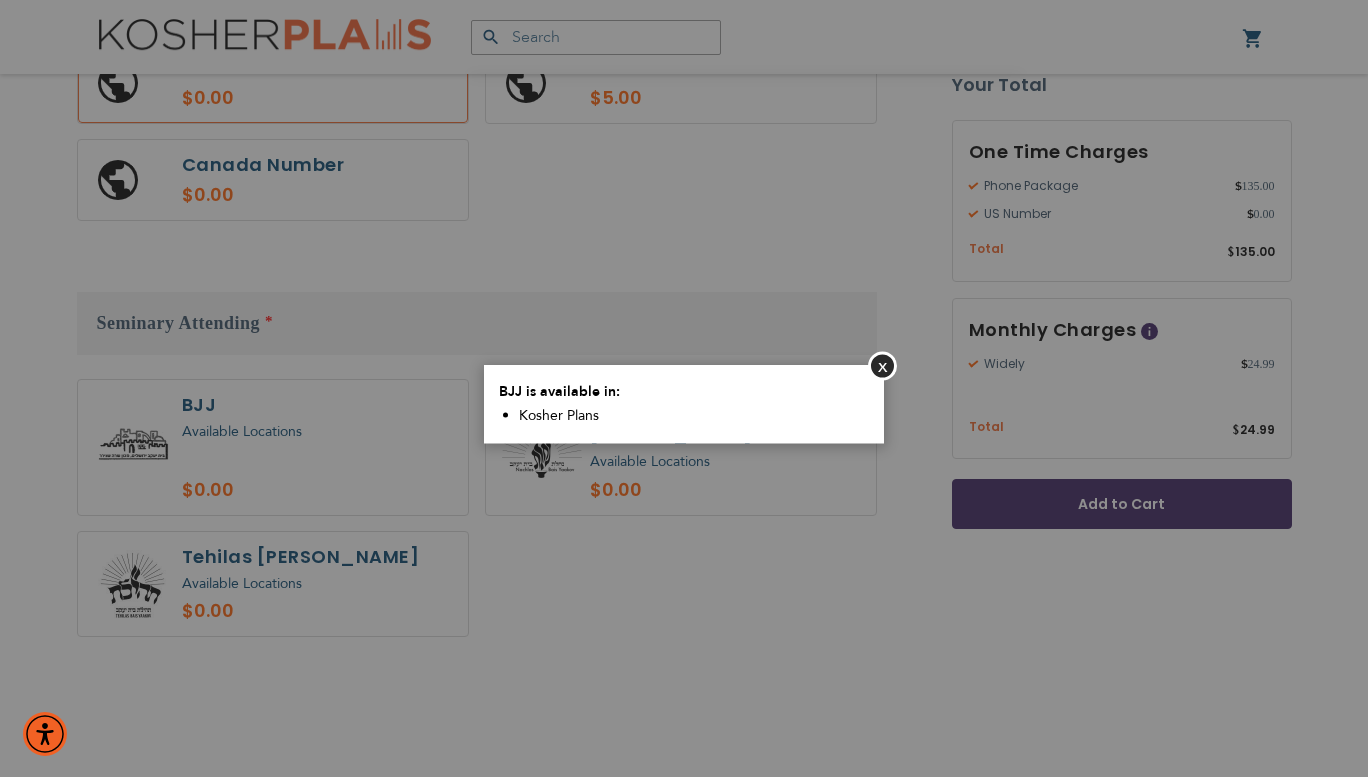 click on "Close" at bounding box center (882, 365) 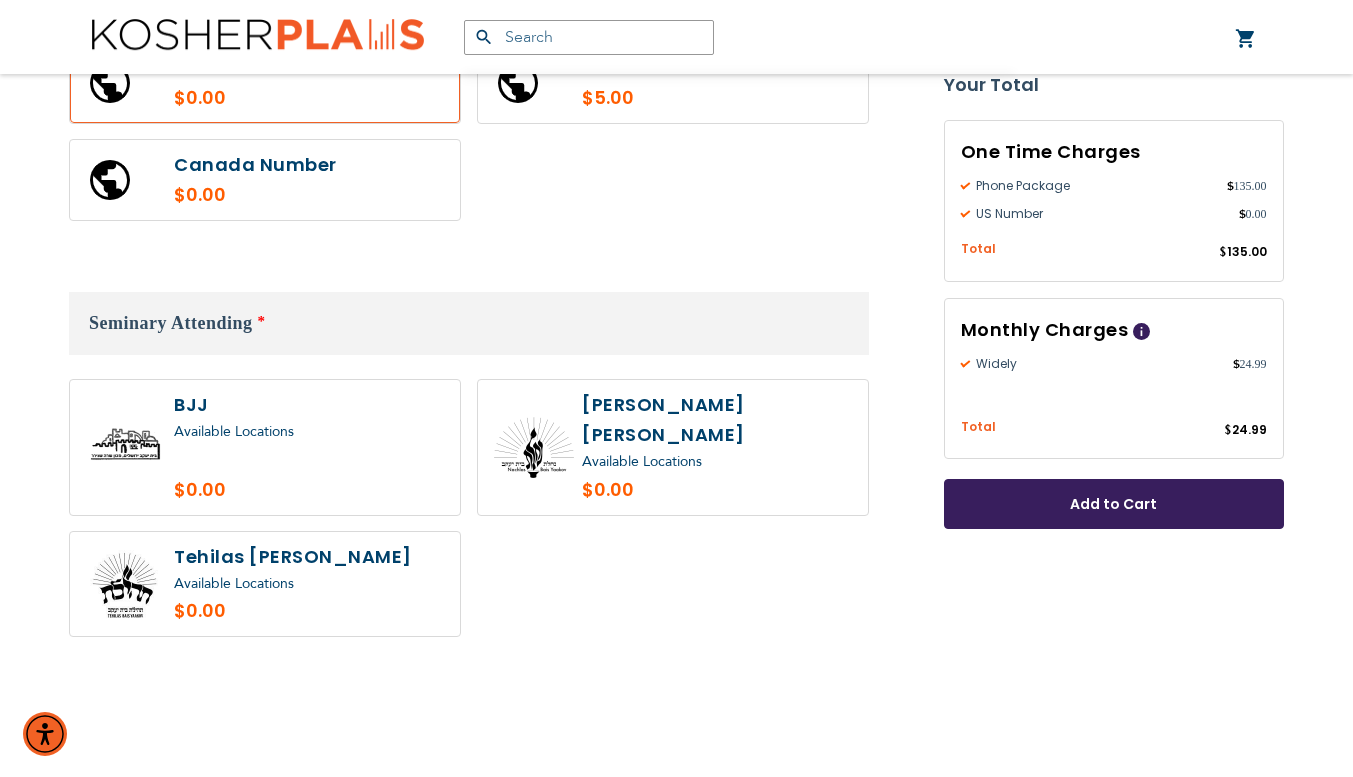 click on "Available Locations
$0.00" at bounding box center (469, 515) 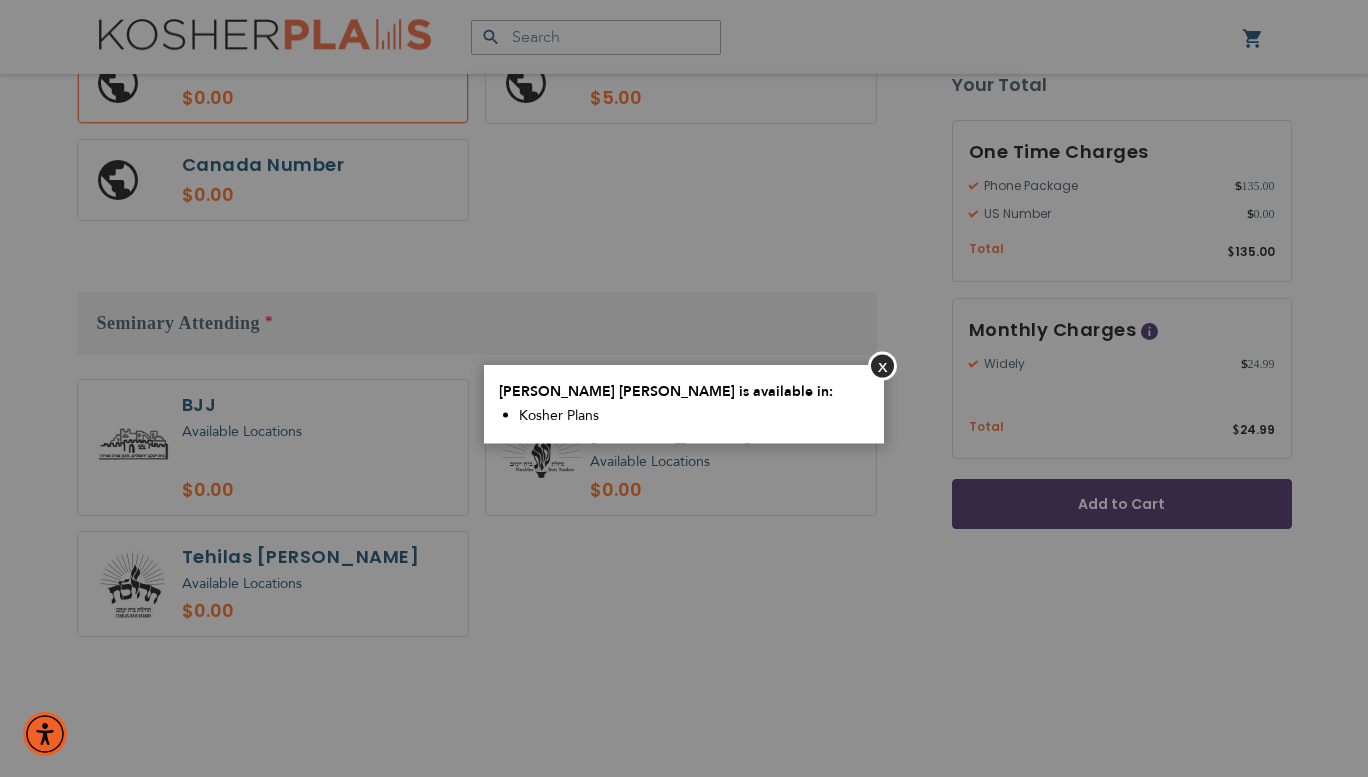 click on "Close" at bounding box center (882, 365) 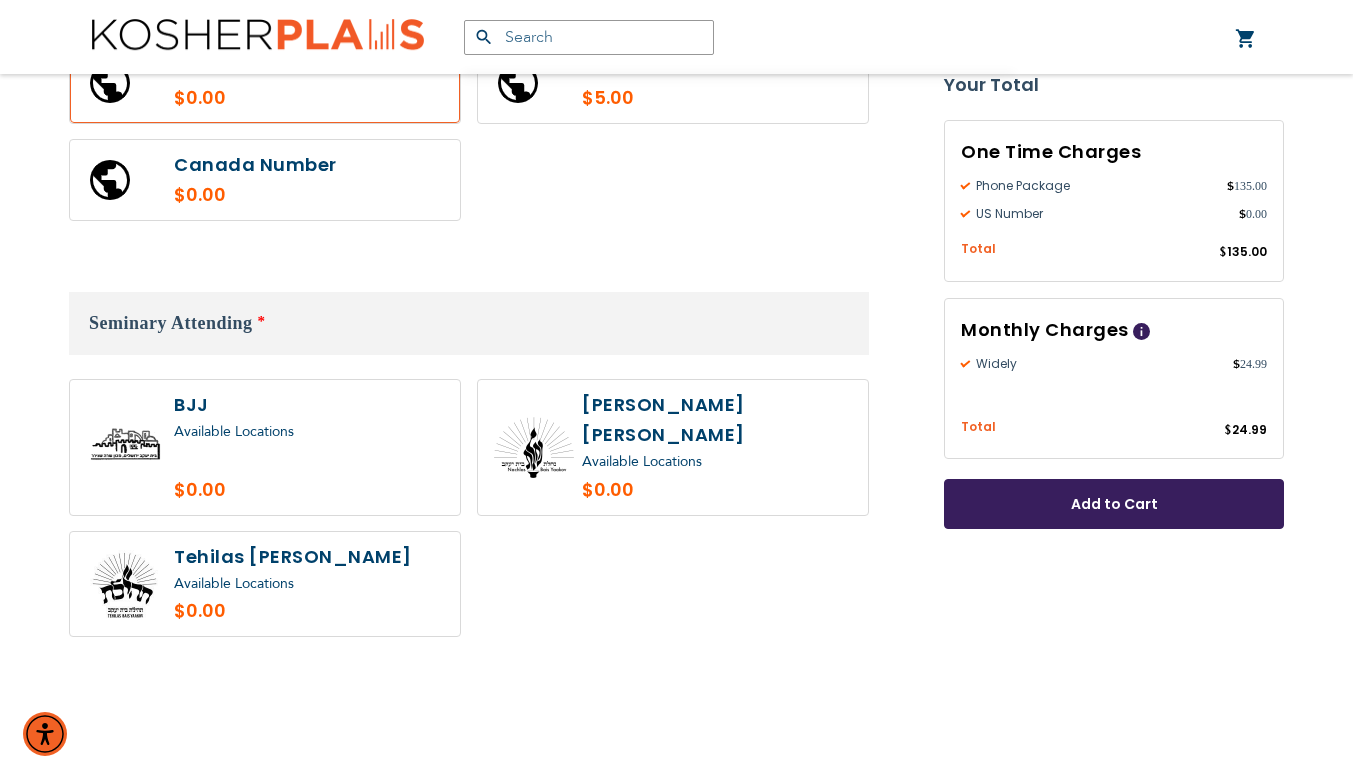 click on "Available Locations" at bounding box center [717, 462] 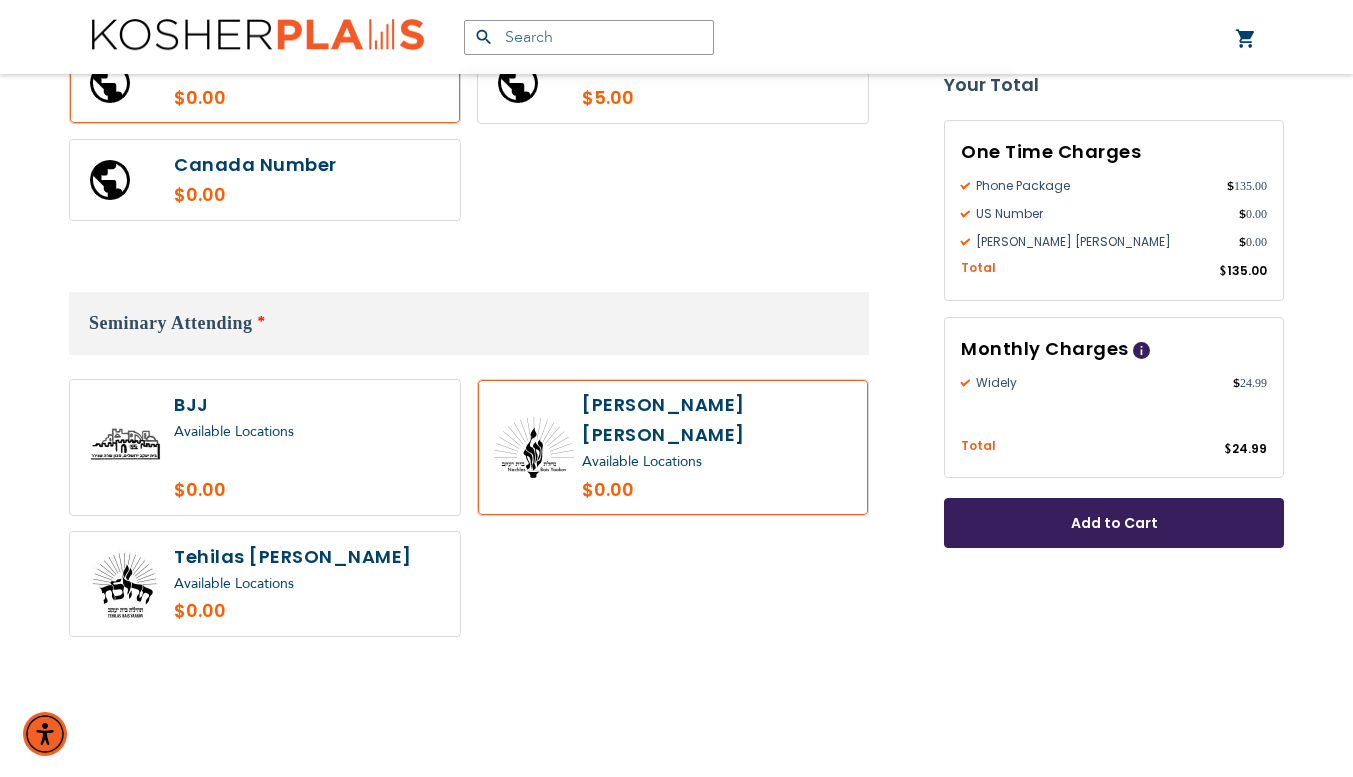 click at bounding box center [673, 447] 